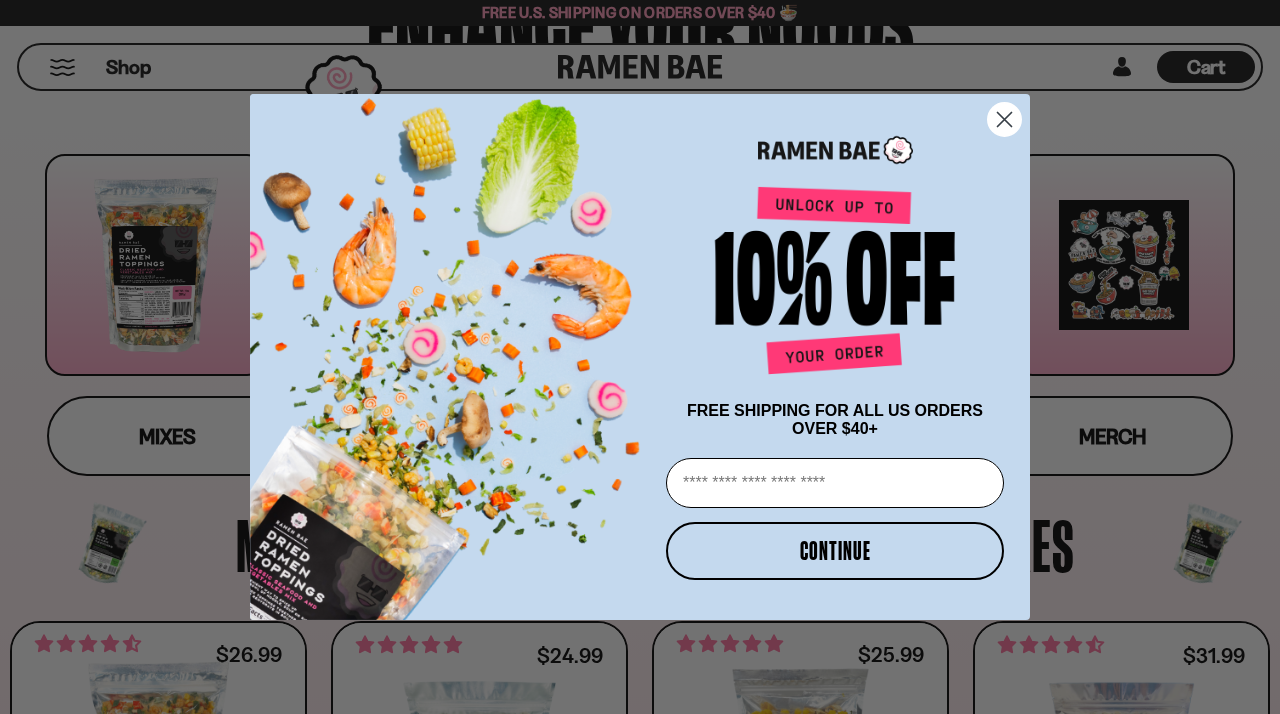 scroll, scrollTop: 220, scrollLeft: 0, axis: vertical 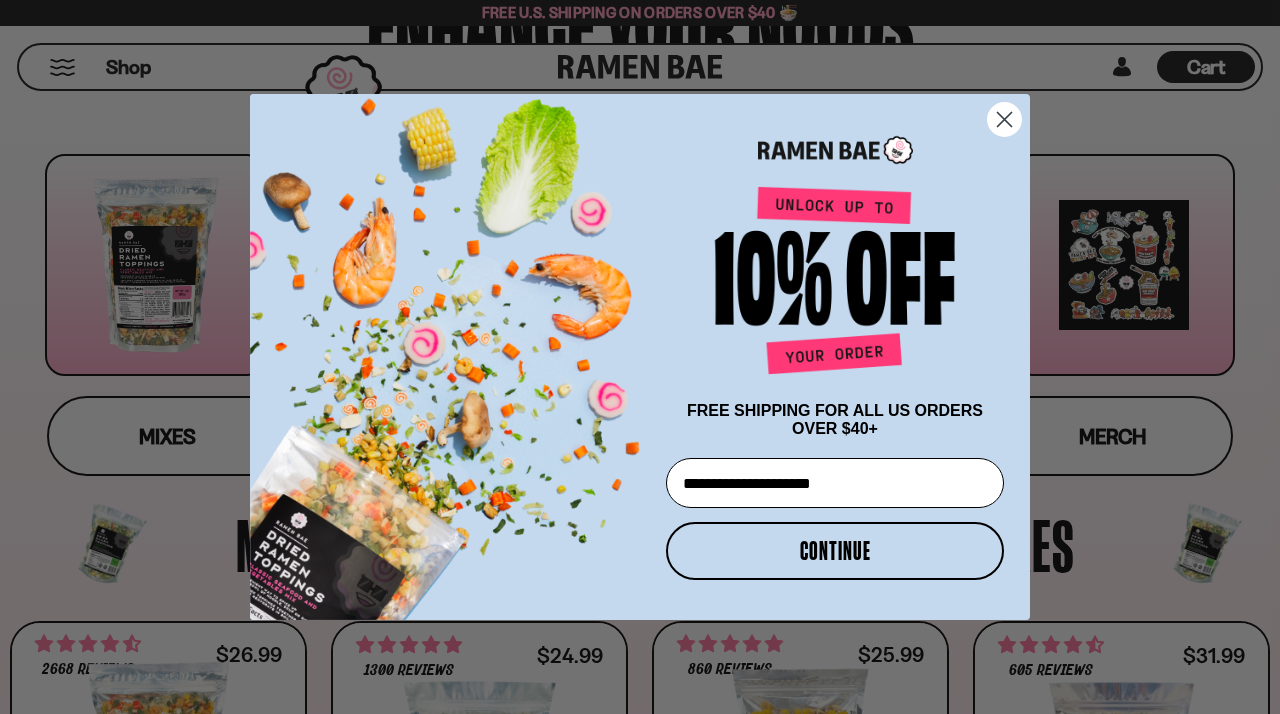 type on "**********" 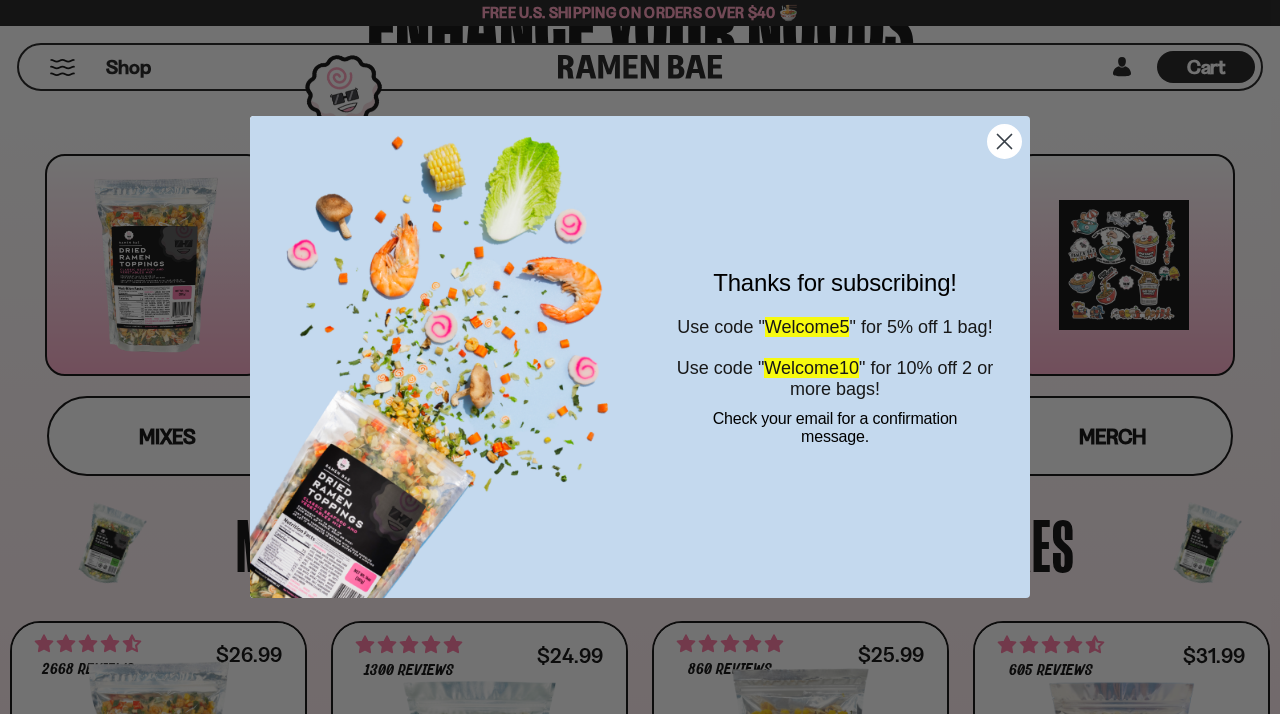 click 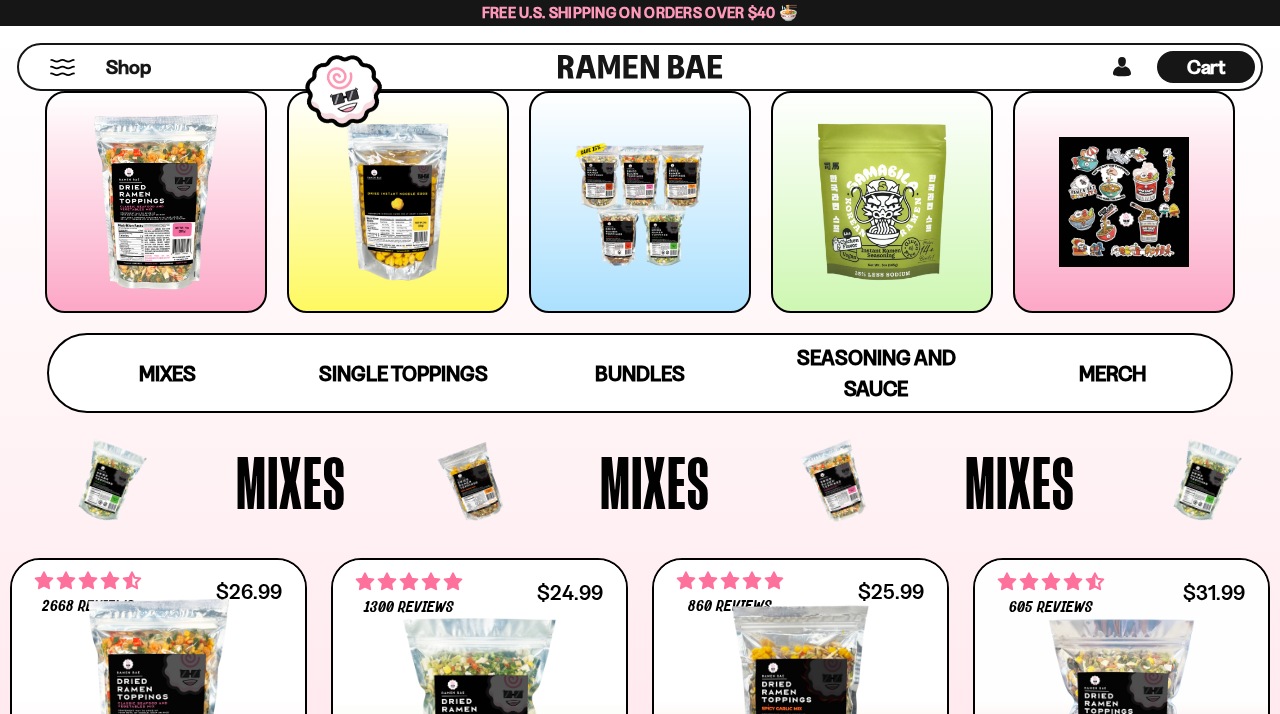 scroll, scrollTop: 285, scrollLeft: 0, axis: vertical 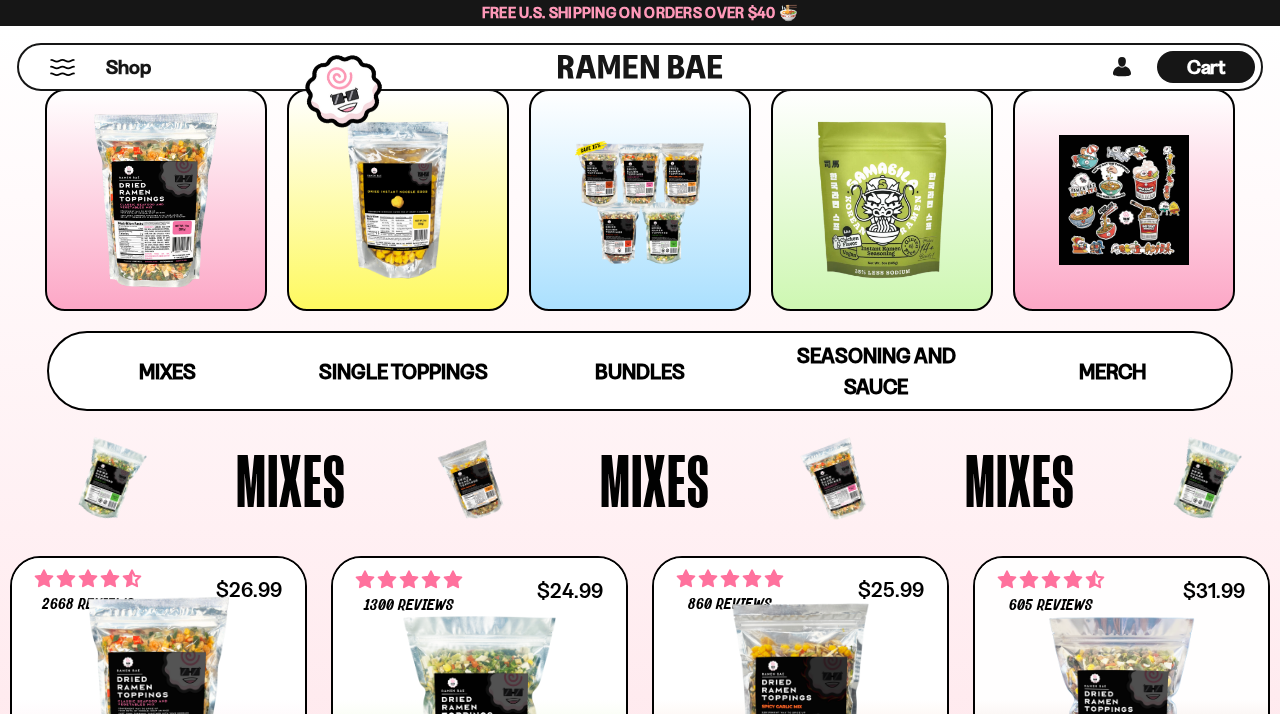 click at bounding box center [156, 200] 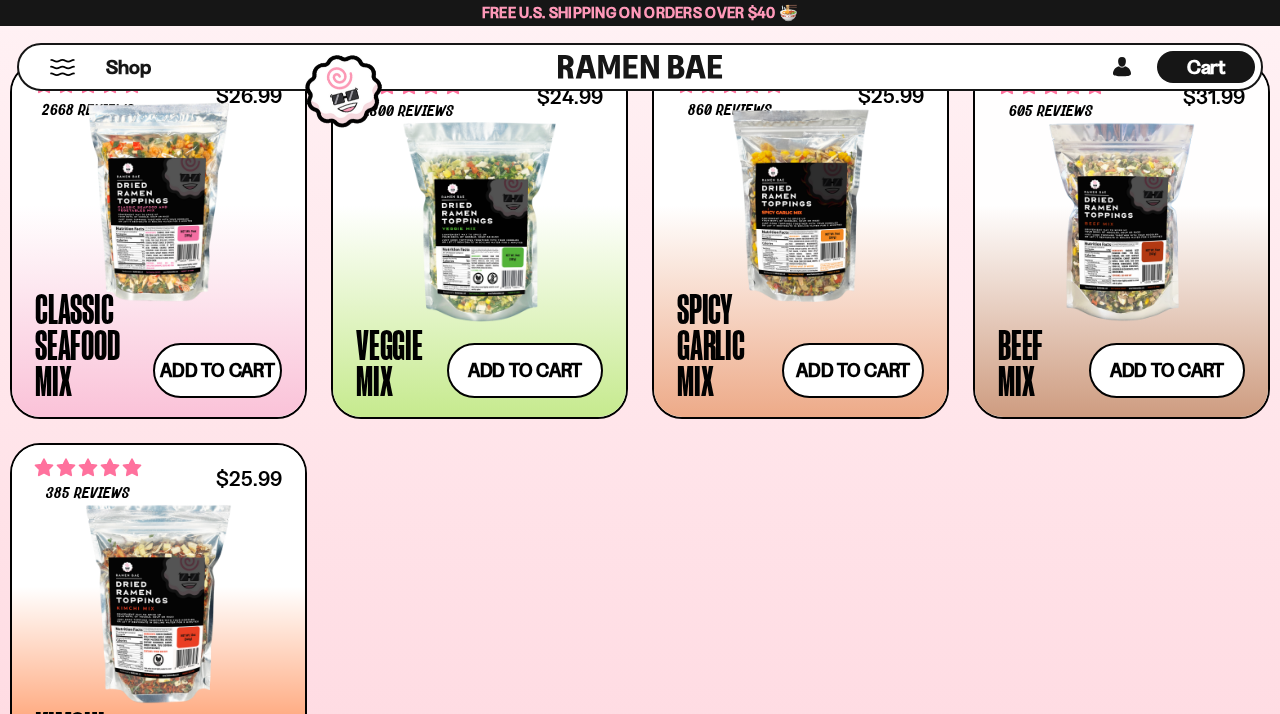 scroll, scrollTop: 821, scrollLeft: 0, axis: vertical 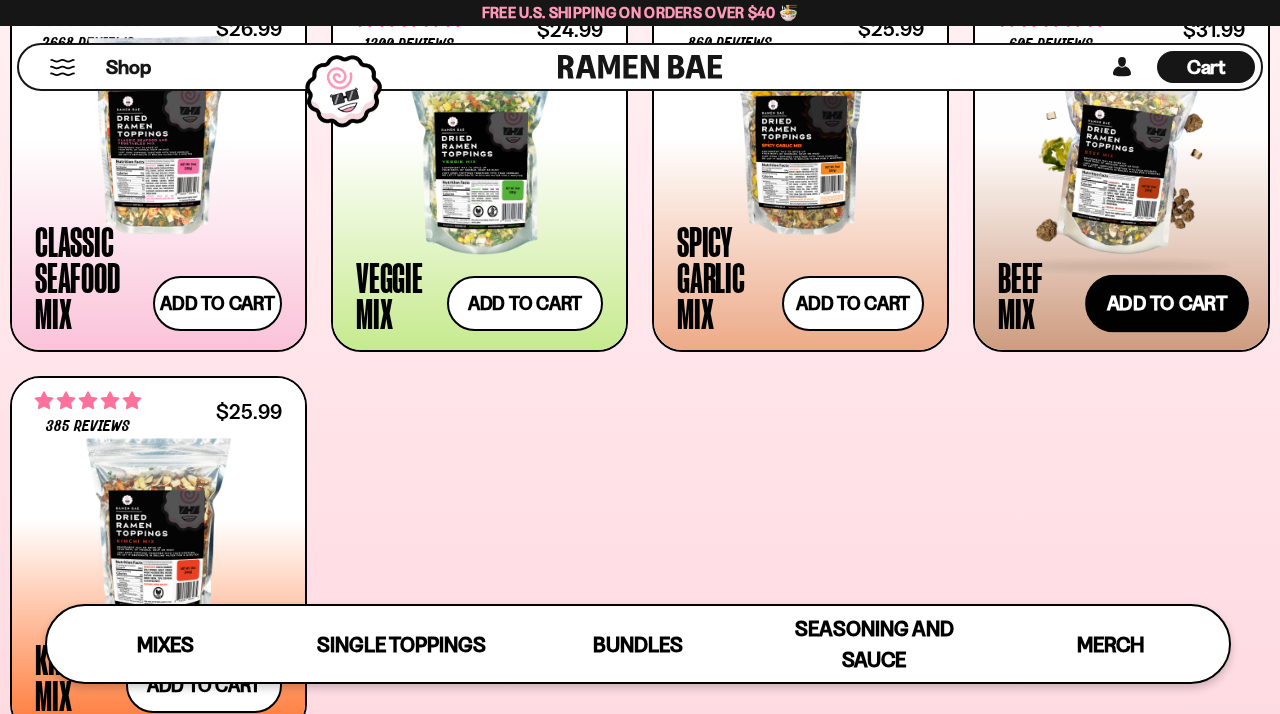 click on "Add to cart
Add
—
Regular price
$31.99
Regular price
Sale price
$31.99
Unit price
/
per" at bounding box center [1167, 304] 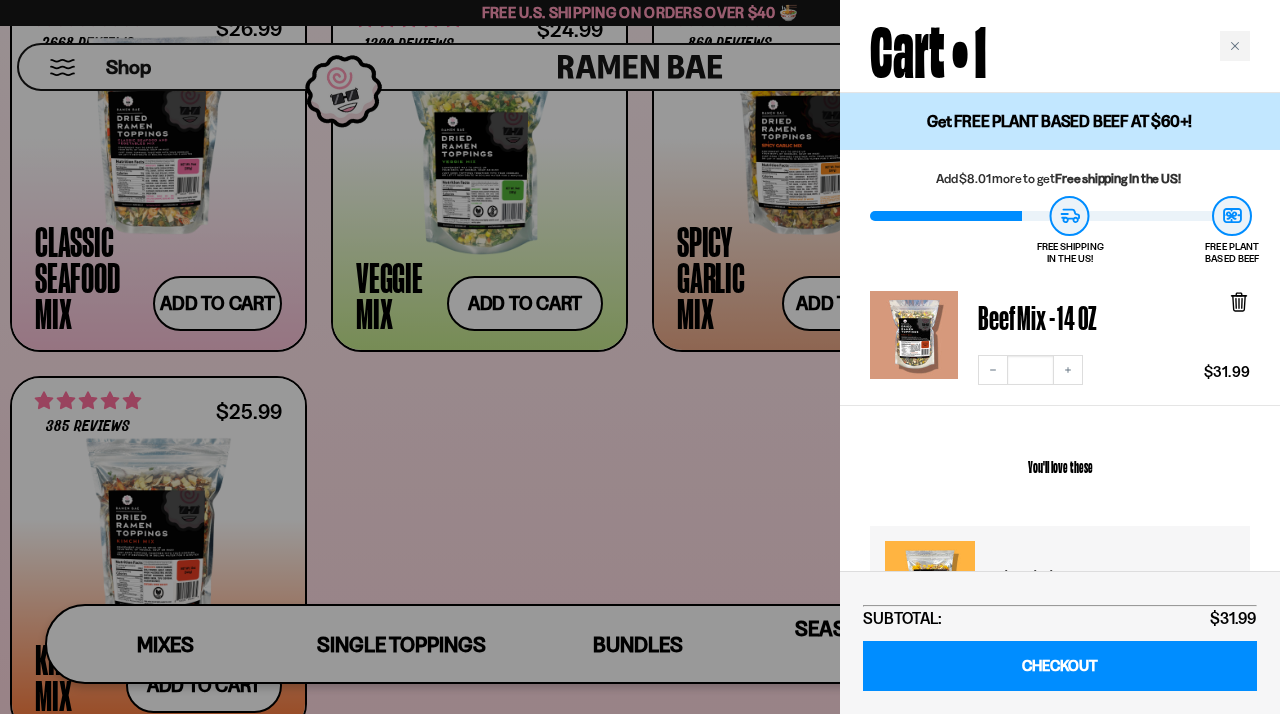 click at bounding box center [640, 357] 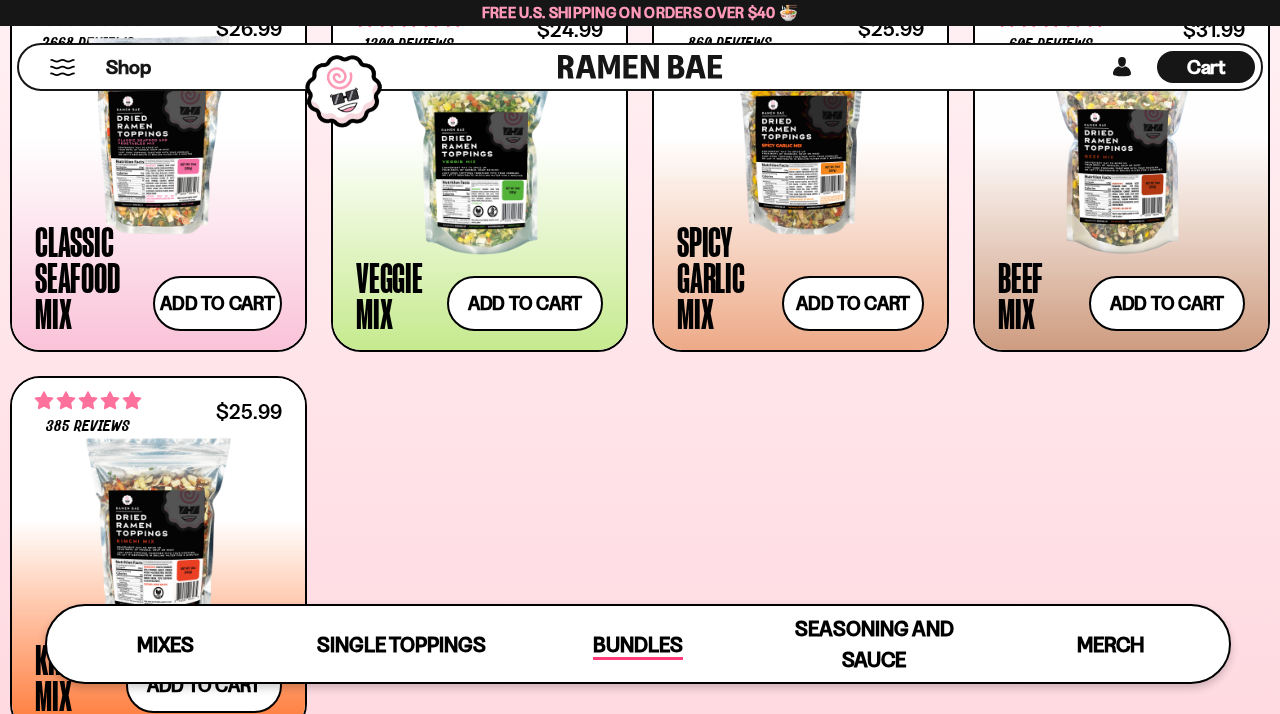 click on "Bundles" at bounding box center (638, 646) 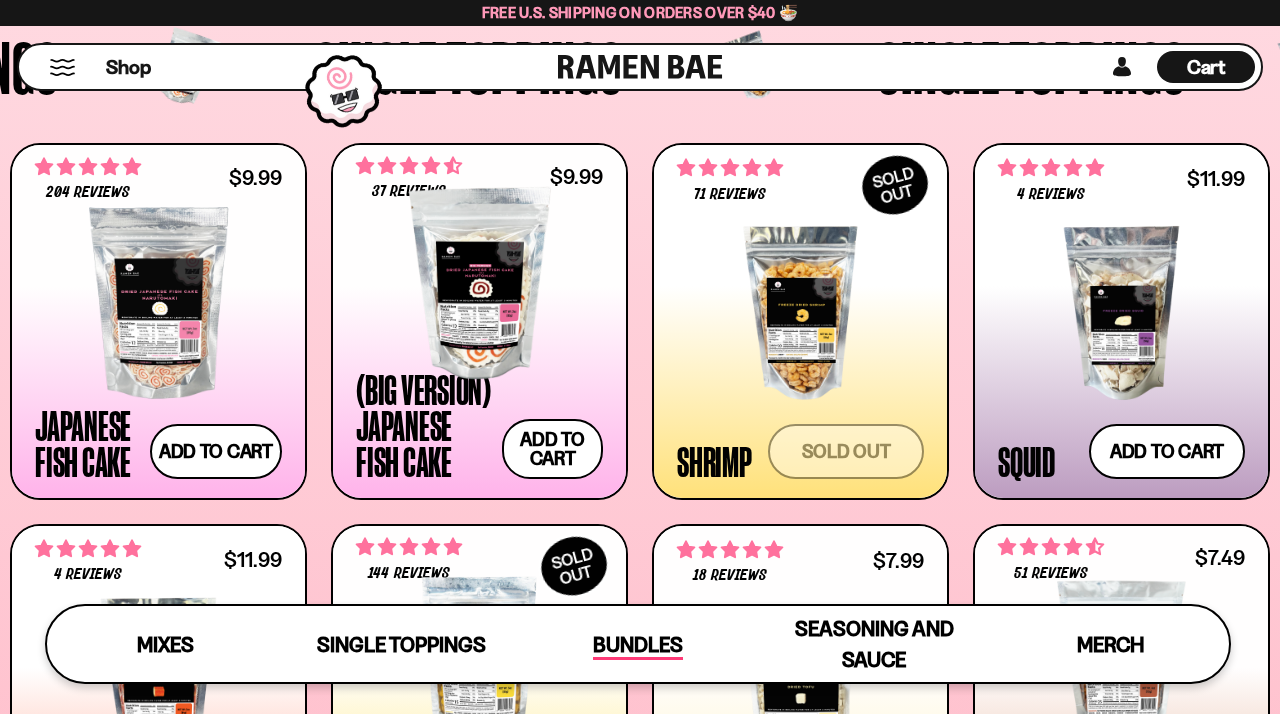 scroll, scrollTop: 4129, scrollLeft: 0, axis: vertical 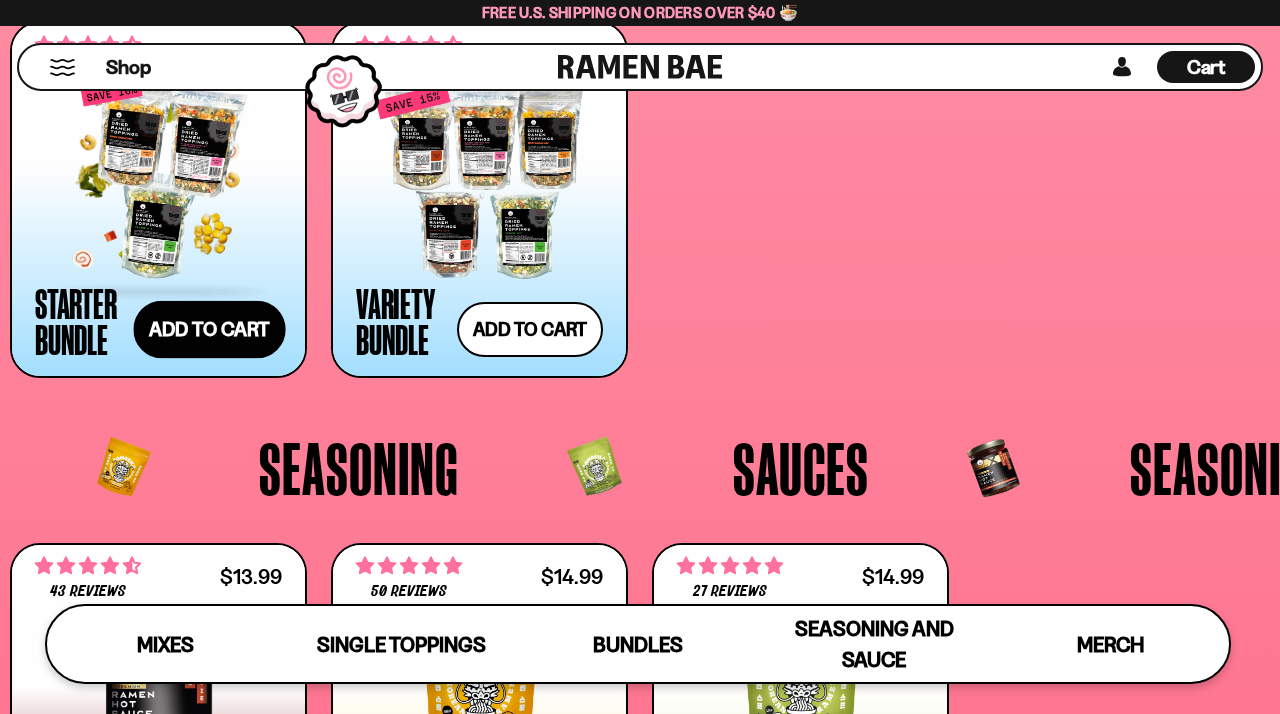 click on "Add to cart
Add
—
Regular price
$69.99
Regular price
$77.97 USD
Sale price
$69.99
Unit price
/
per" at bounding box center [210, 330] 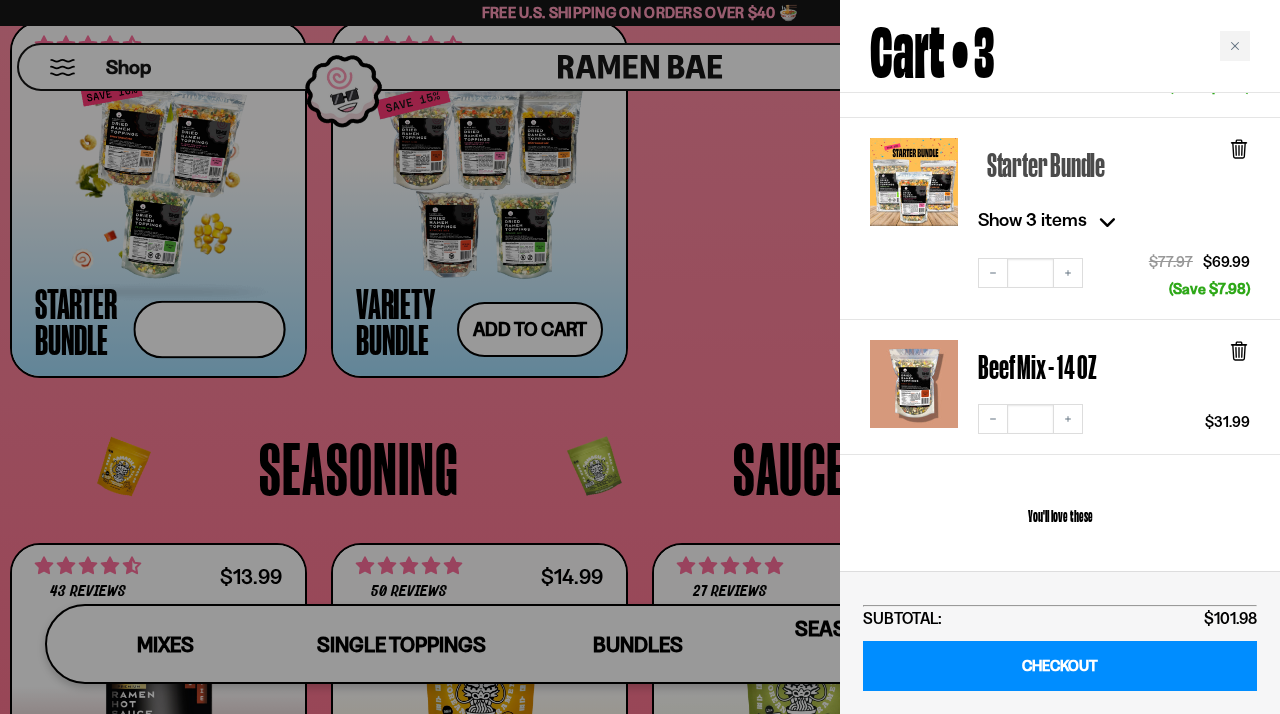 scroll, scrollTop: 293, scrollLeft: 0, axis: vertical 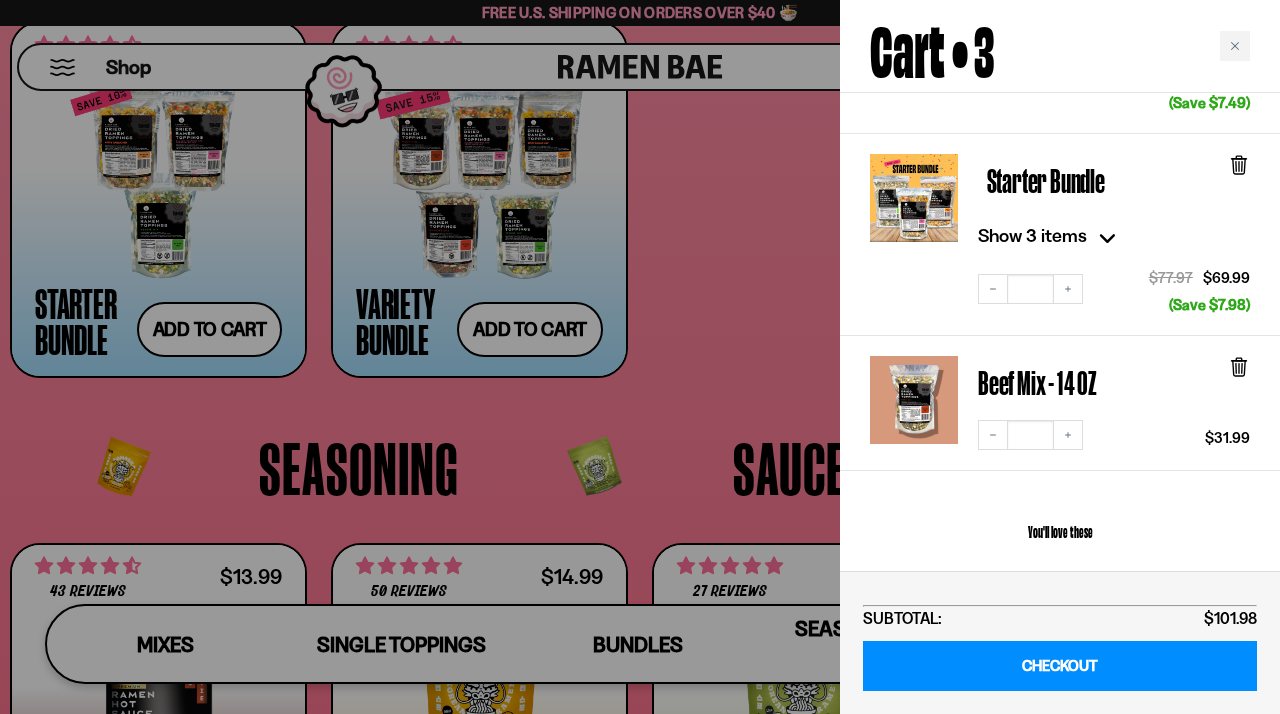 click at bounding box center (914, 198) 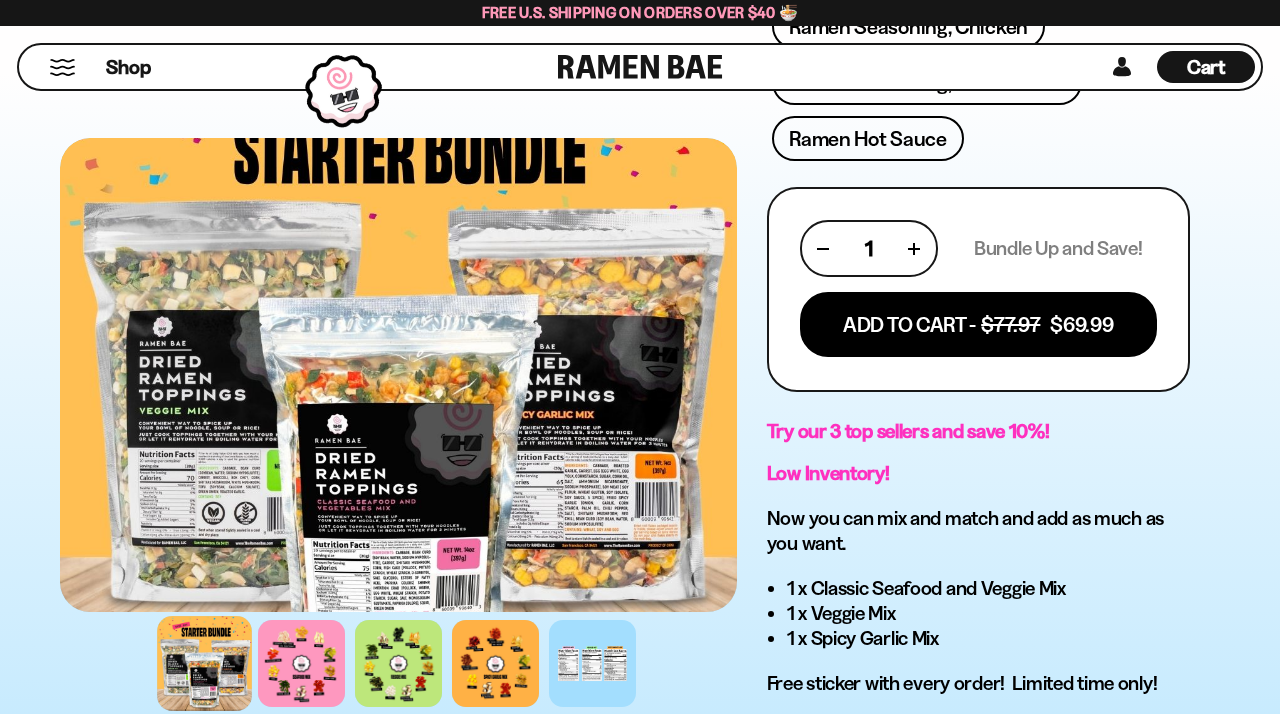 scroll, scrollTop: 1003, scrollLeft: 0, axis: vertical 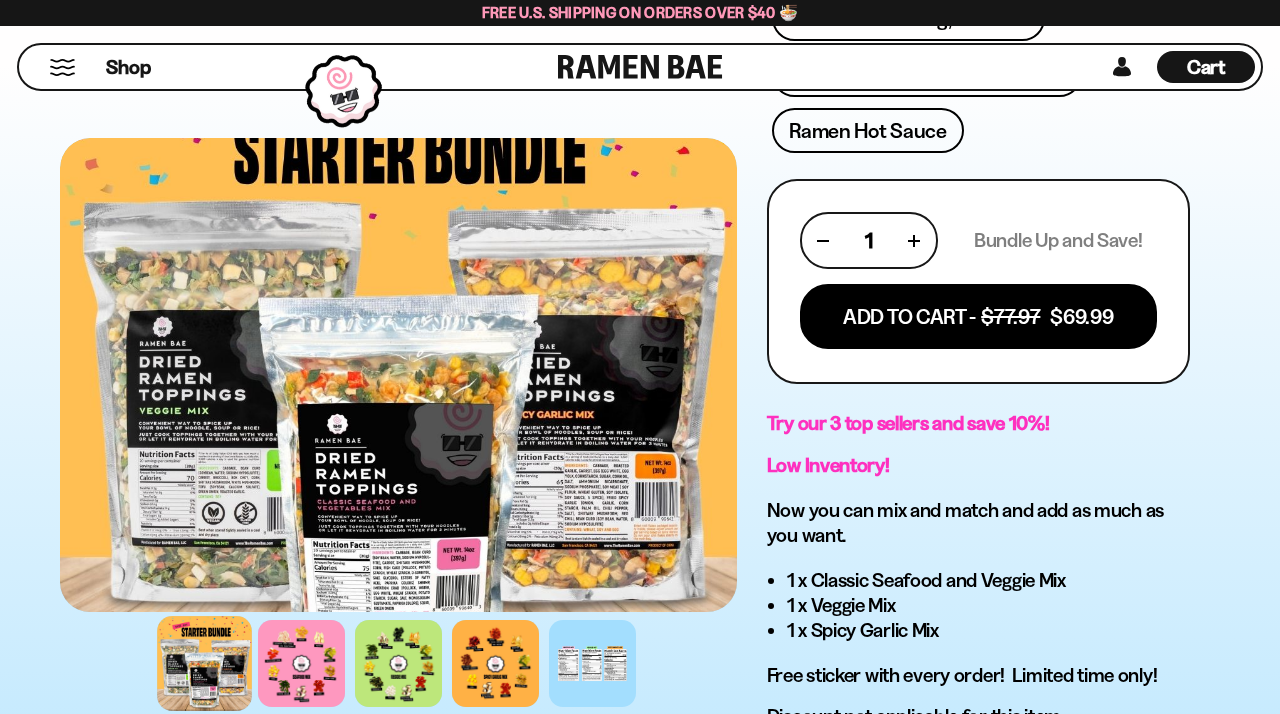 click on "Cart" at bounding box center (1206, 67) 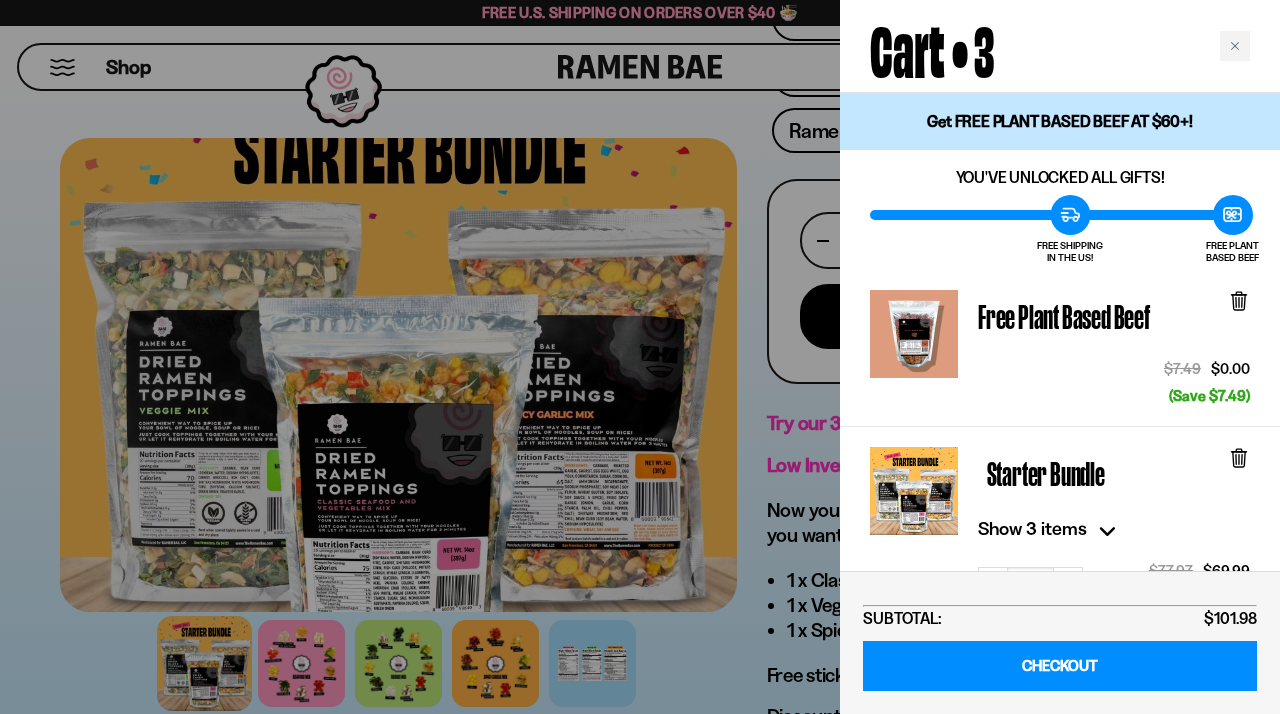 click at bounding box center (640, 357) 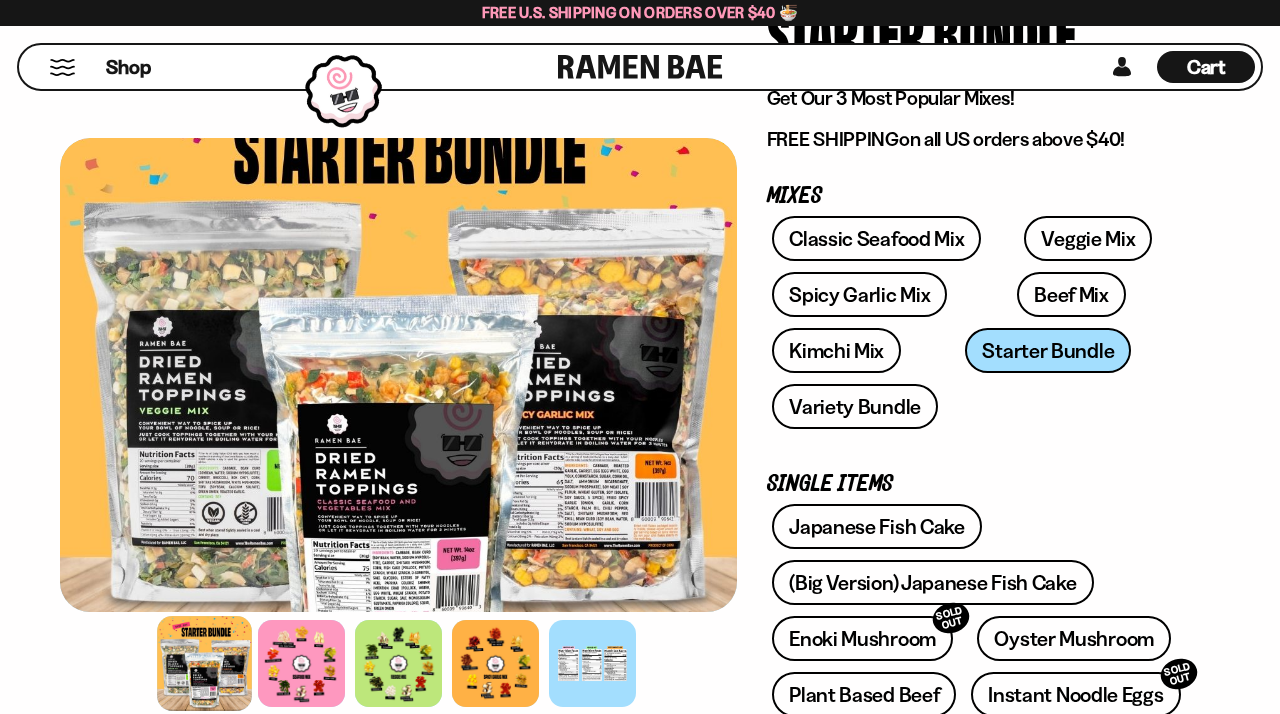scroll, scrollTop: 0, scrollLeft: 0, axis: both 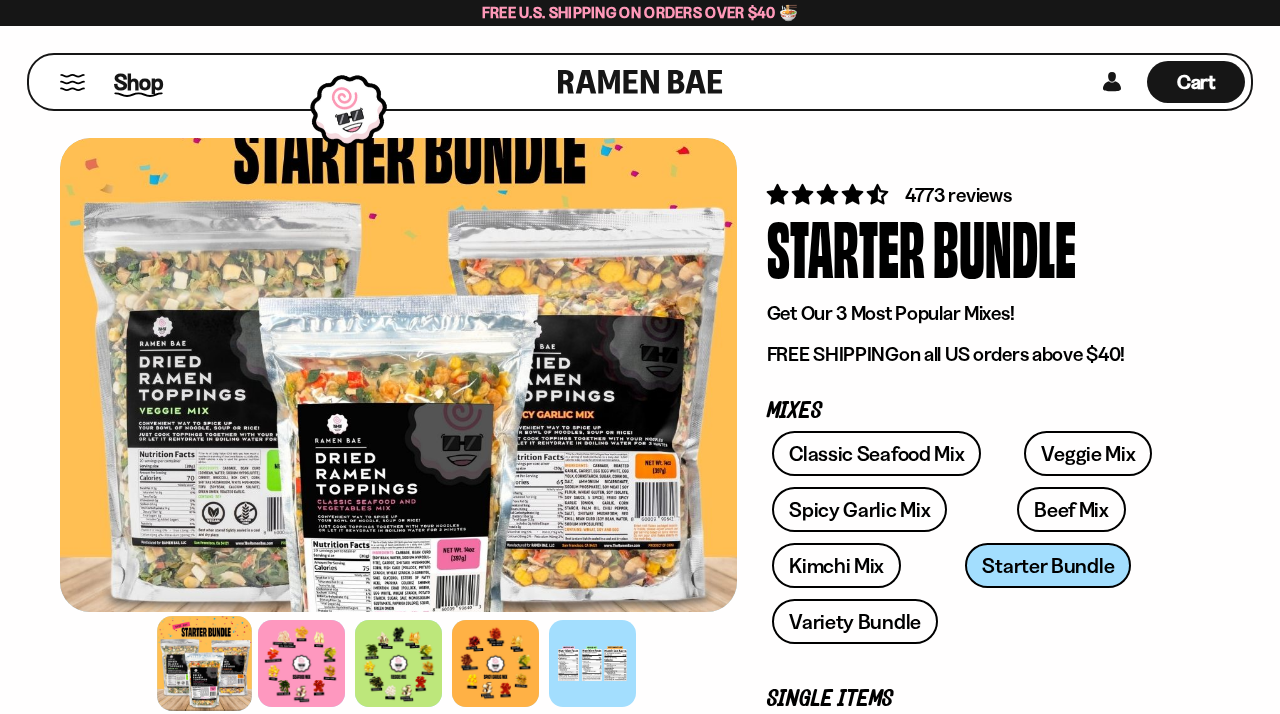 click on "Shop" at bounding box center (138, 82) 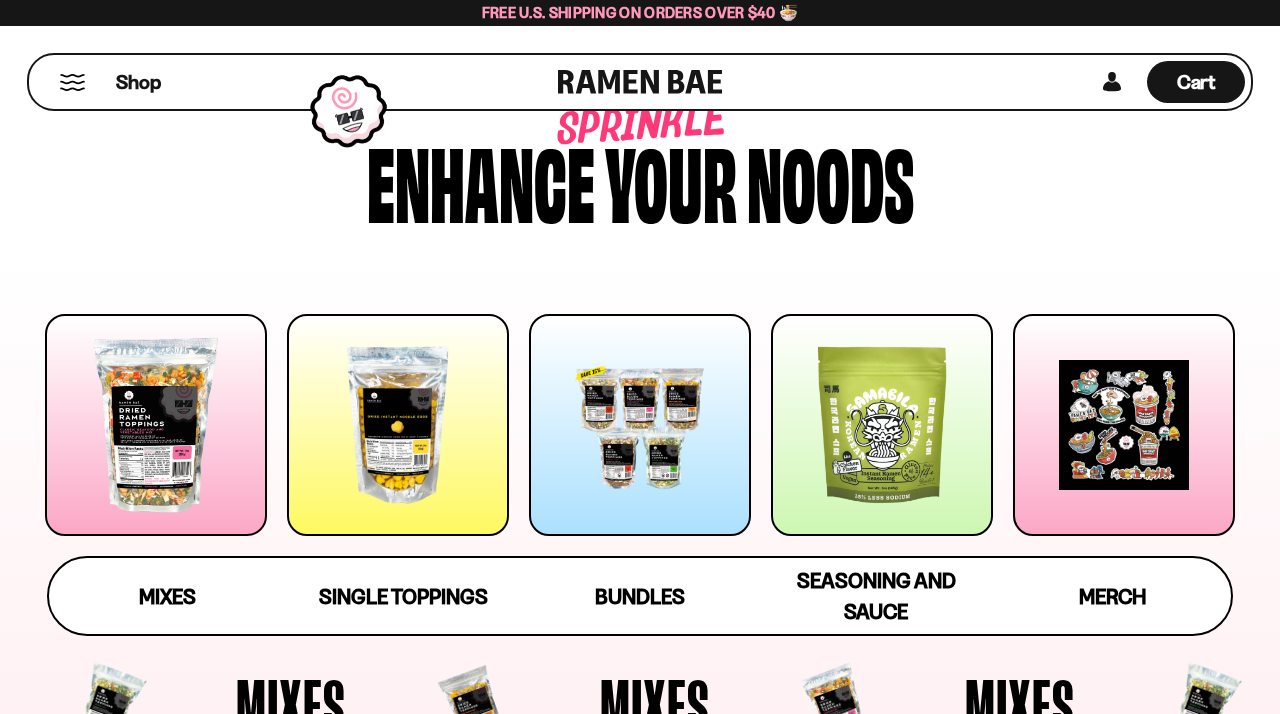 scroll, scrollTop: 60, scrollLeft: 0, axis: vertical 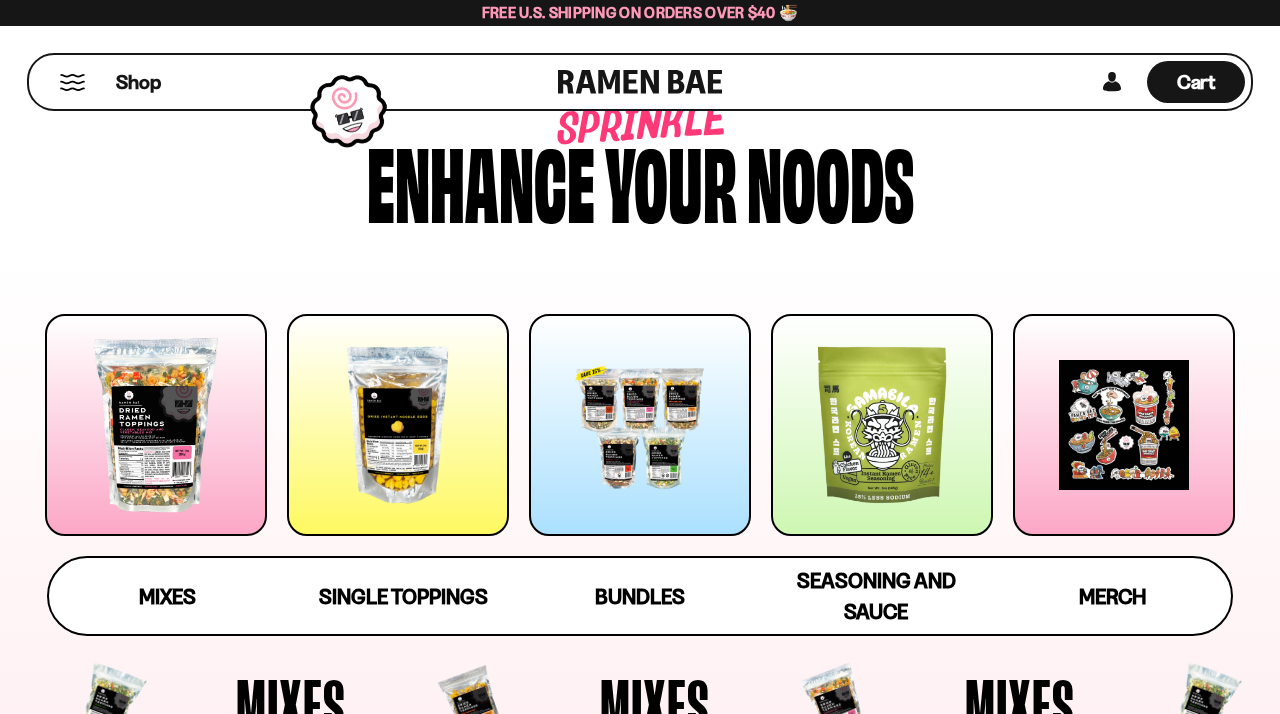 click at bounding box center [156, 425] 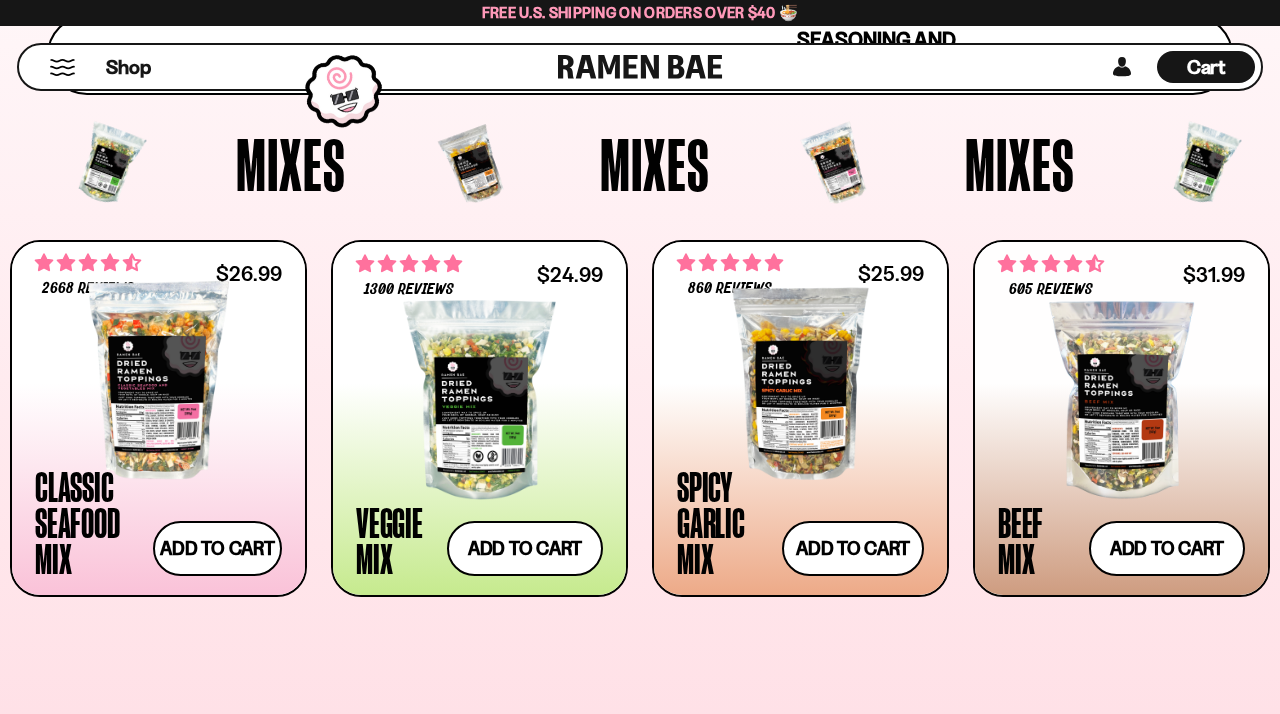 scroll, scrollTop: 821, scrollLeft: 0, axis: vertical 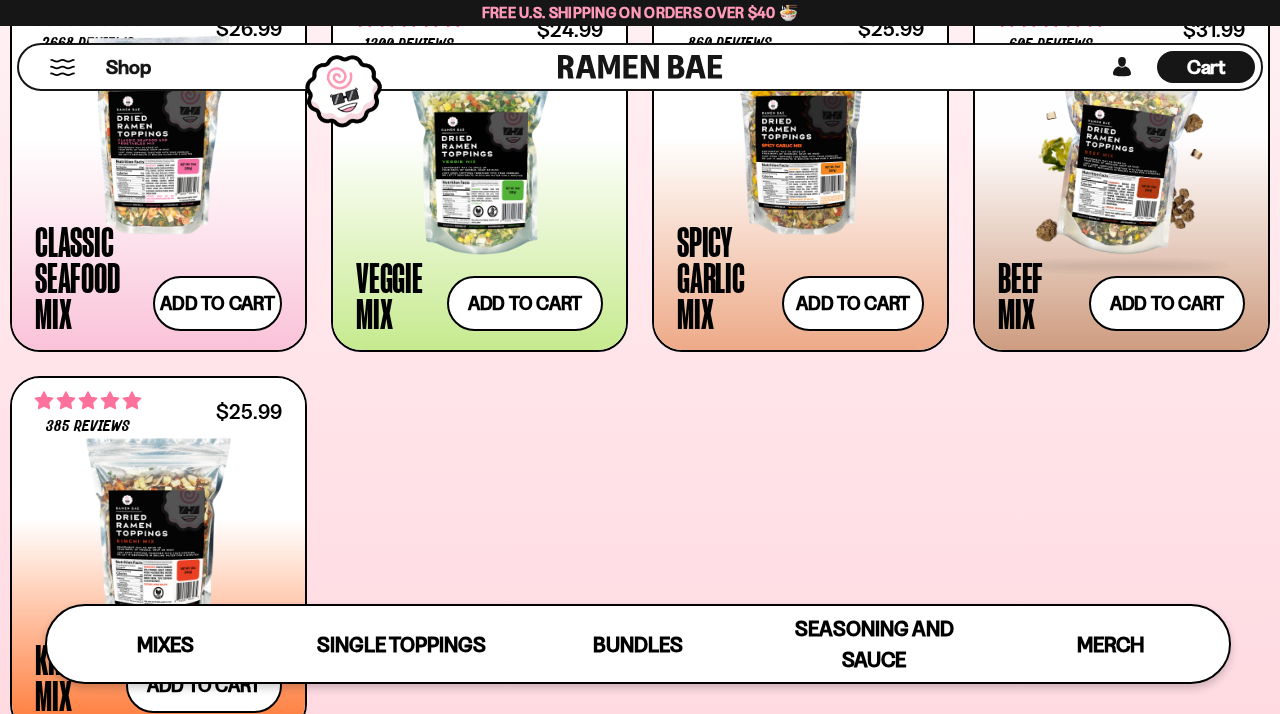 click at bounding box center (1121, 155) 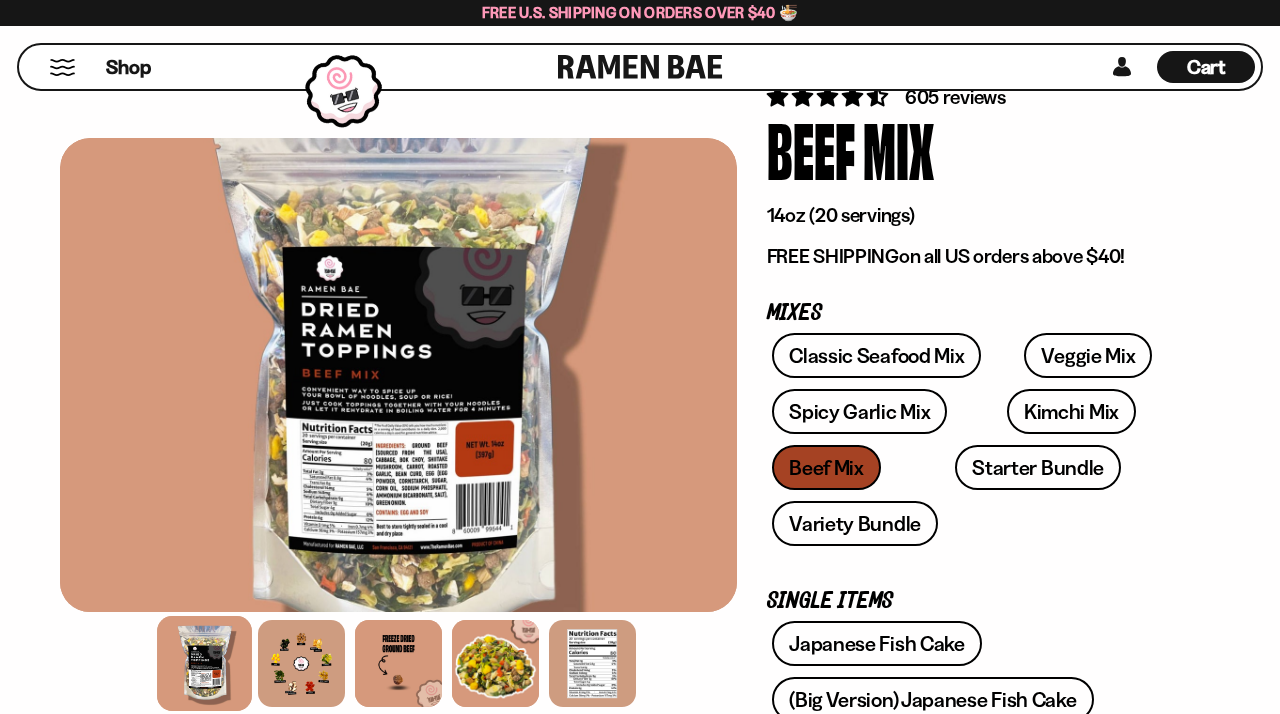scroll, scrollTop: 152, scrollLeft: 0, axis: vertical 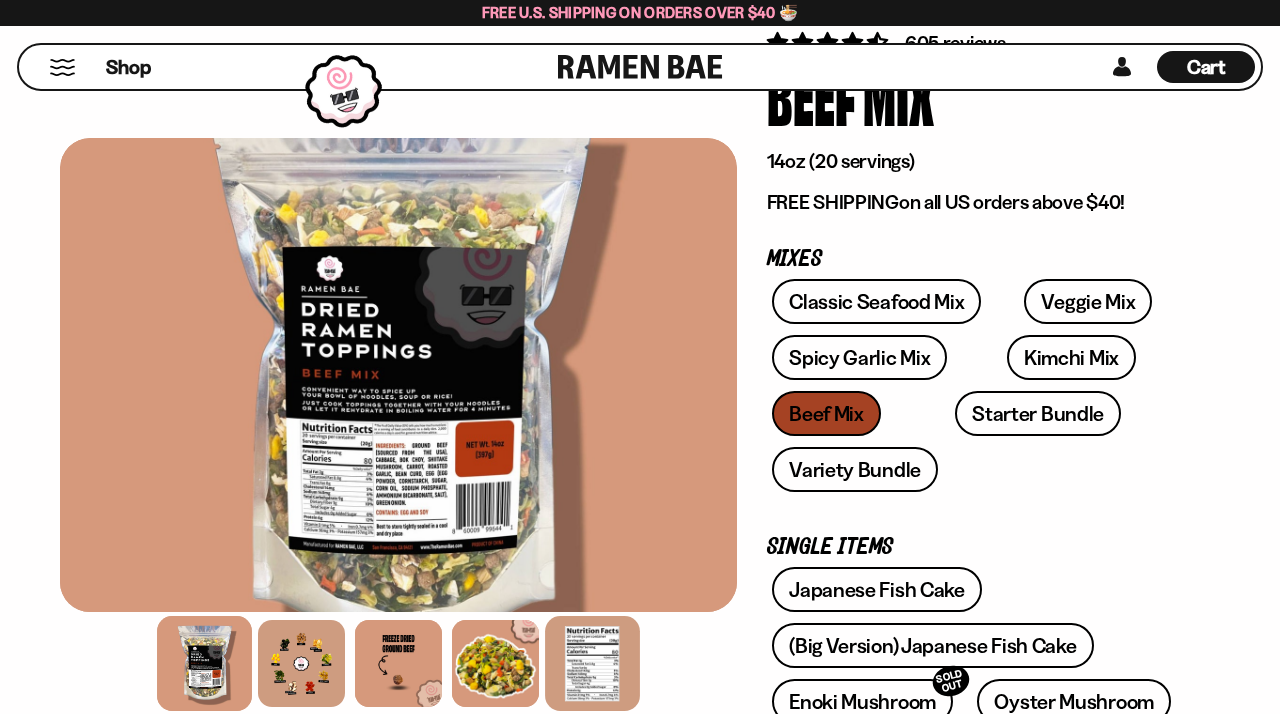 click at bounding box center [592, 663] 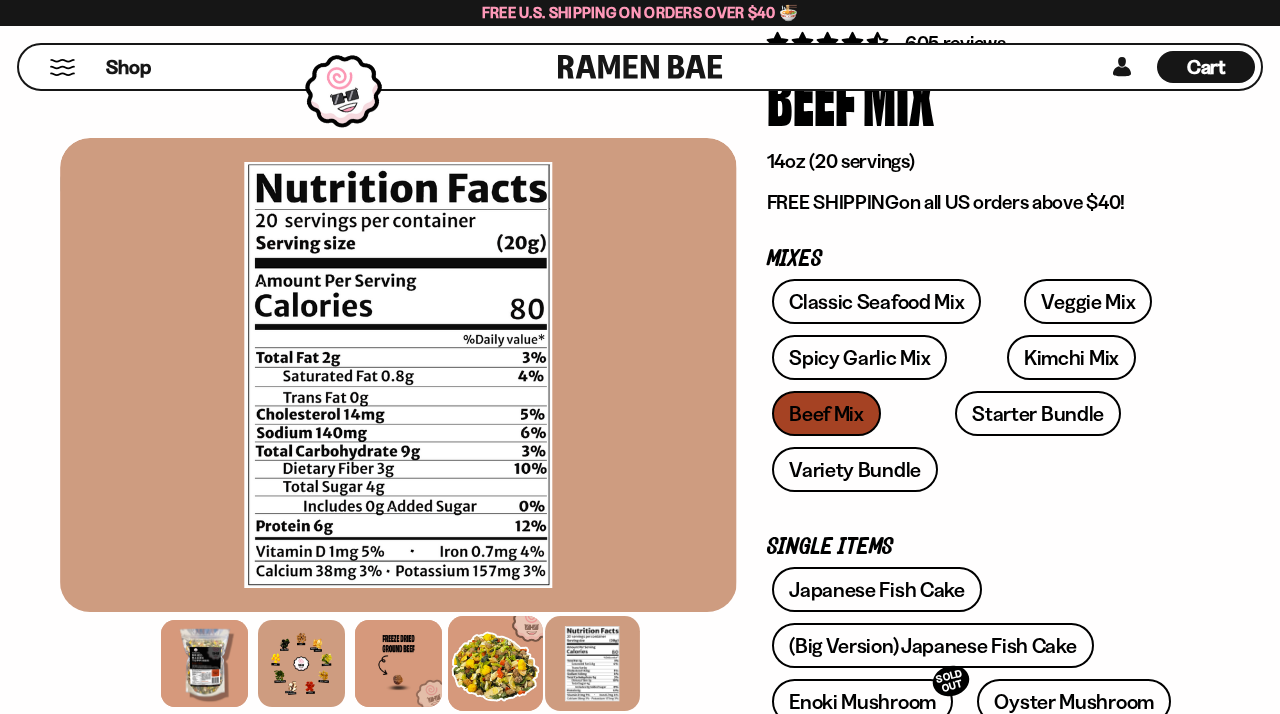 click at bounding box center [495, 663] 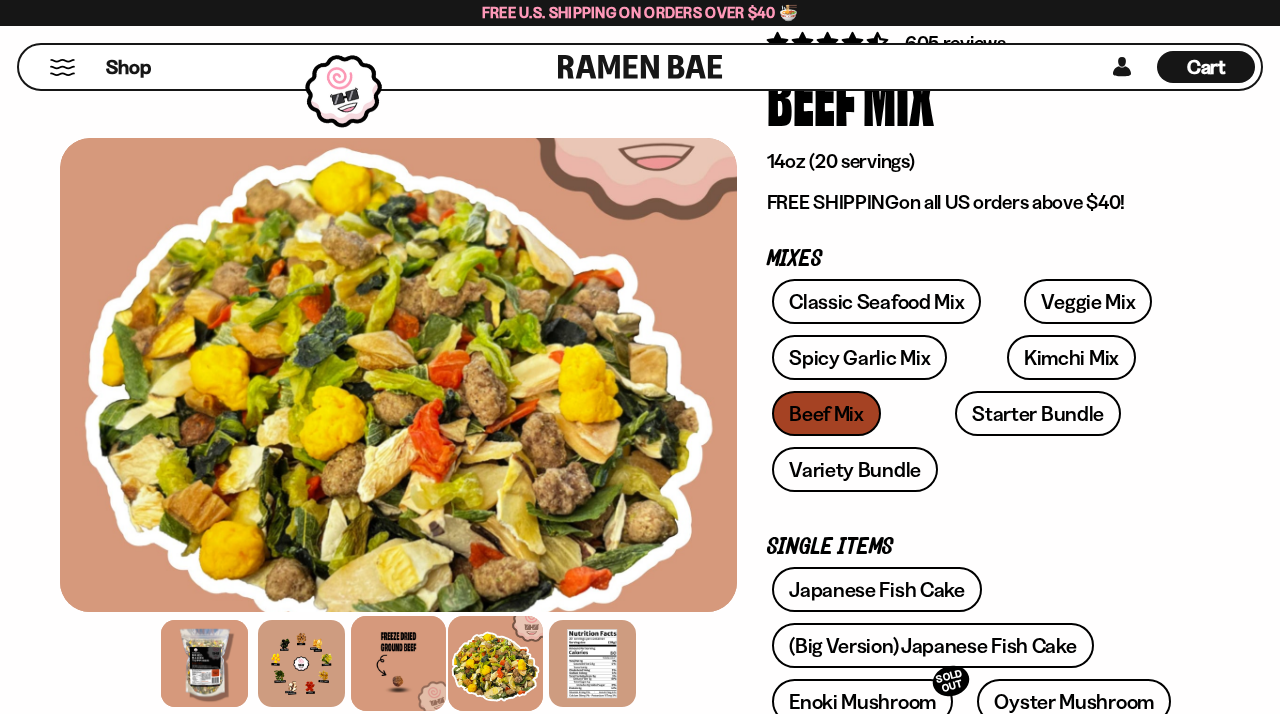 click at bounding box center [398, 663] 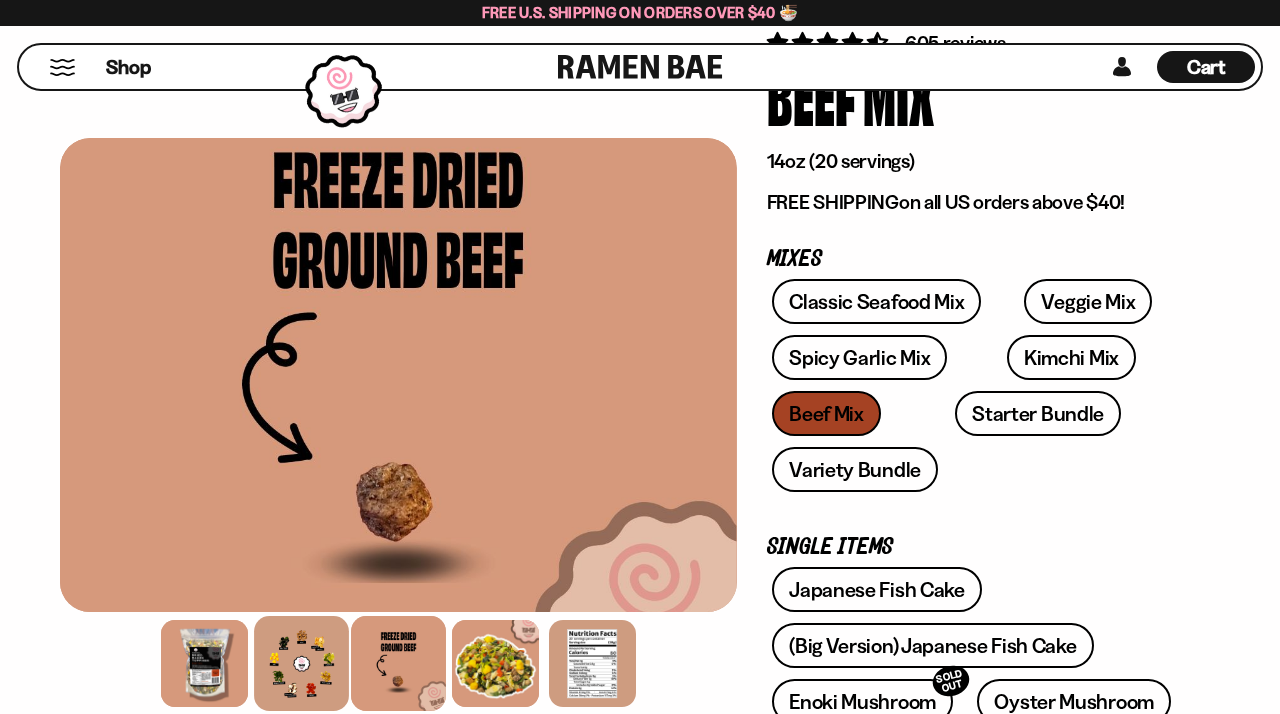 click at bounding box center [301, 663] 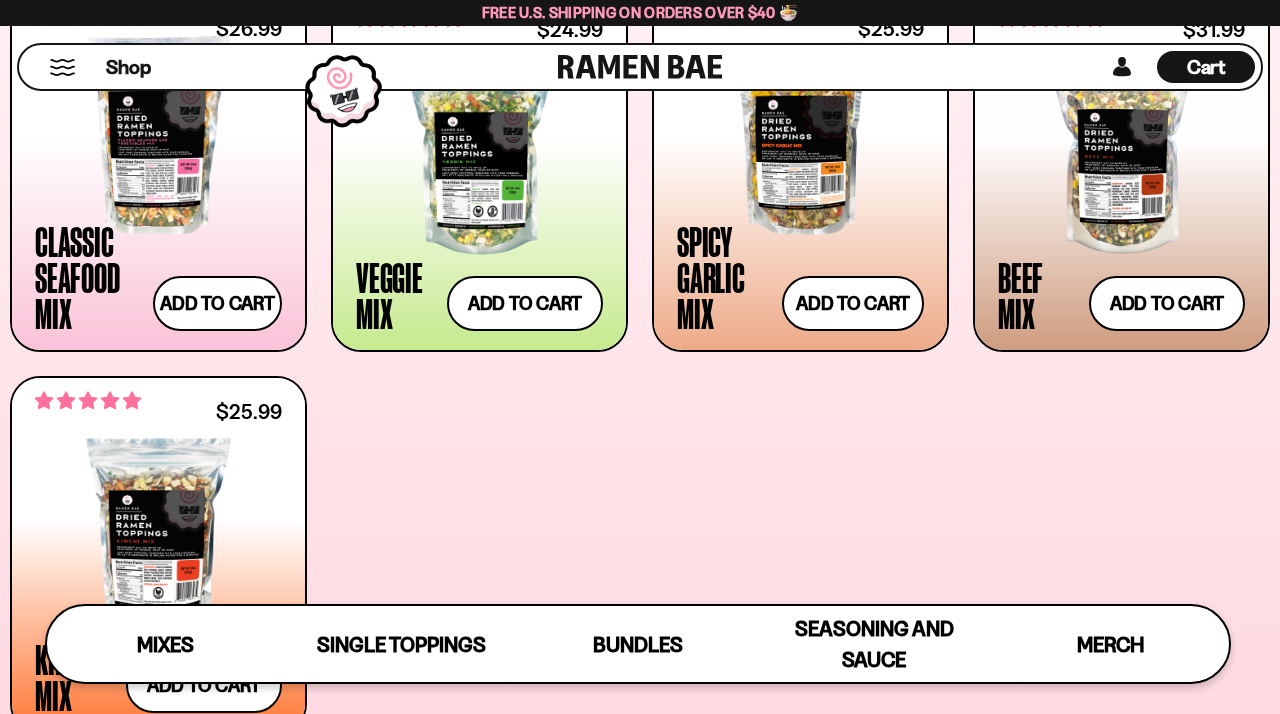 scroll, scrollTop: 821, scrollLeft: 0, axis: vertical 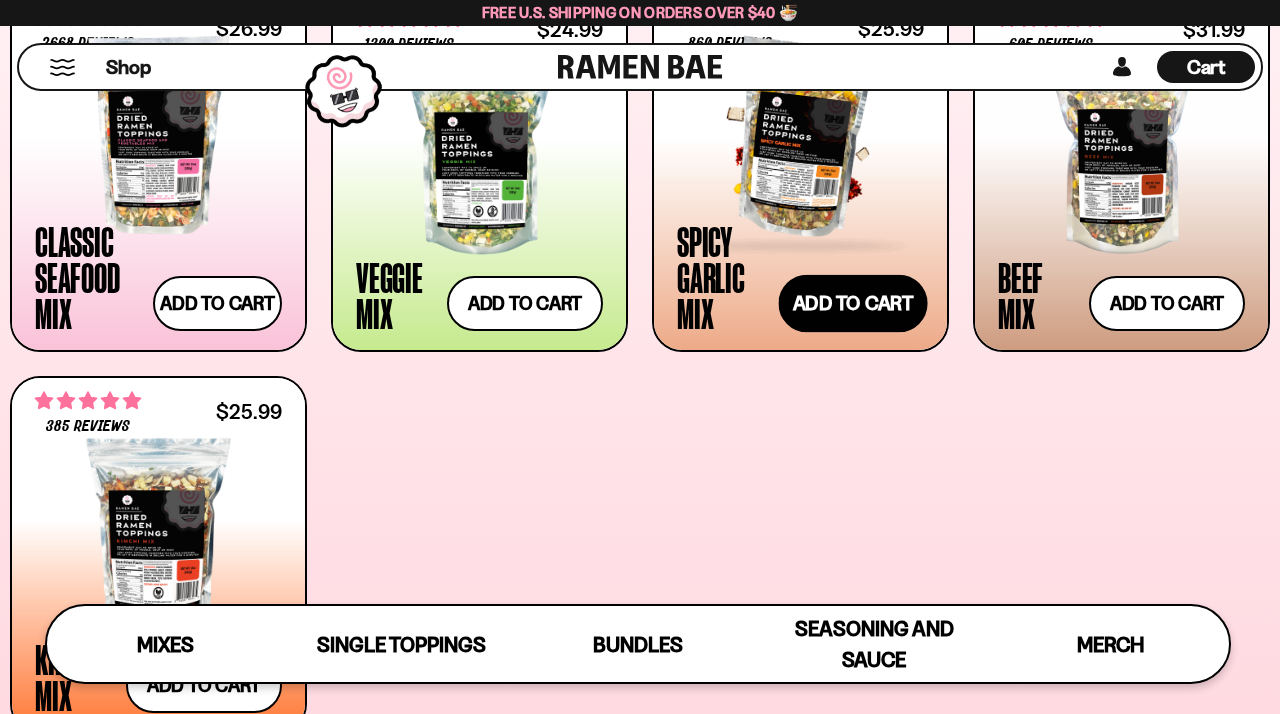click on "Add to cart
Add
—
Regular price
$25.99
Regular price
Sale price
$25.99
Unit price
/
per" at bounding box center [853, 304] 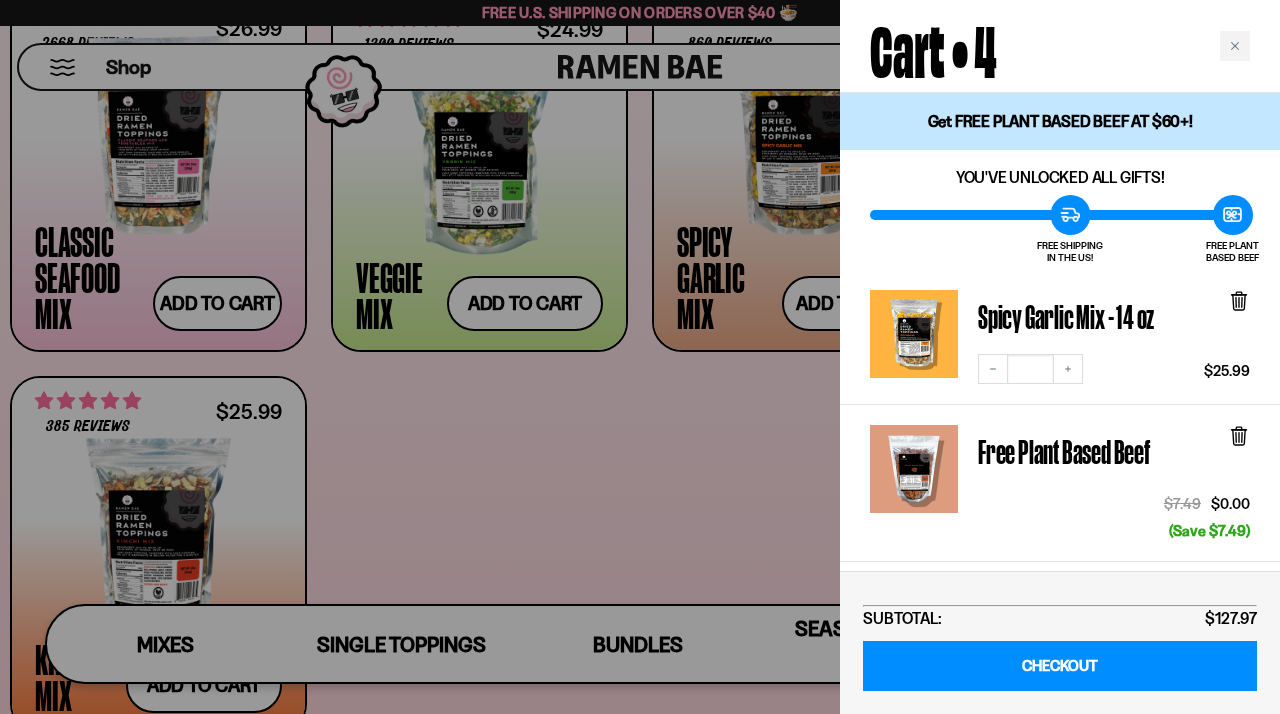 click at bounding box center [640, 357] 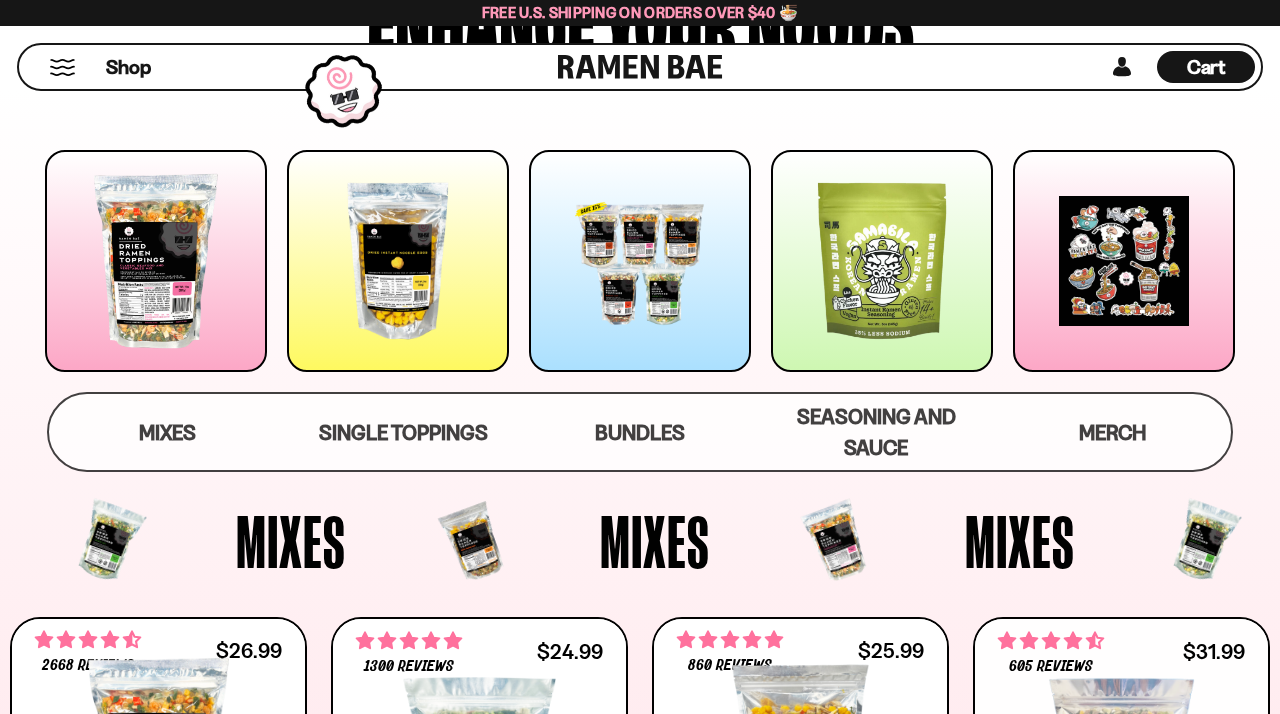 scroll, scrollTop: 221, scrollLeft: 0, axis: vertical 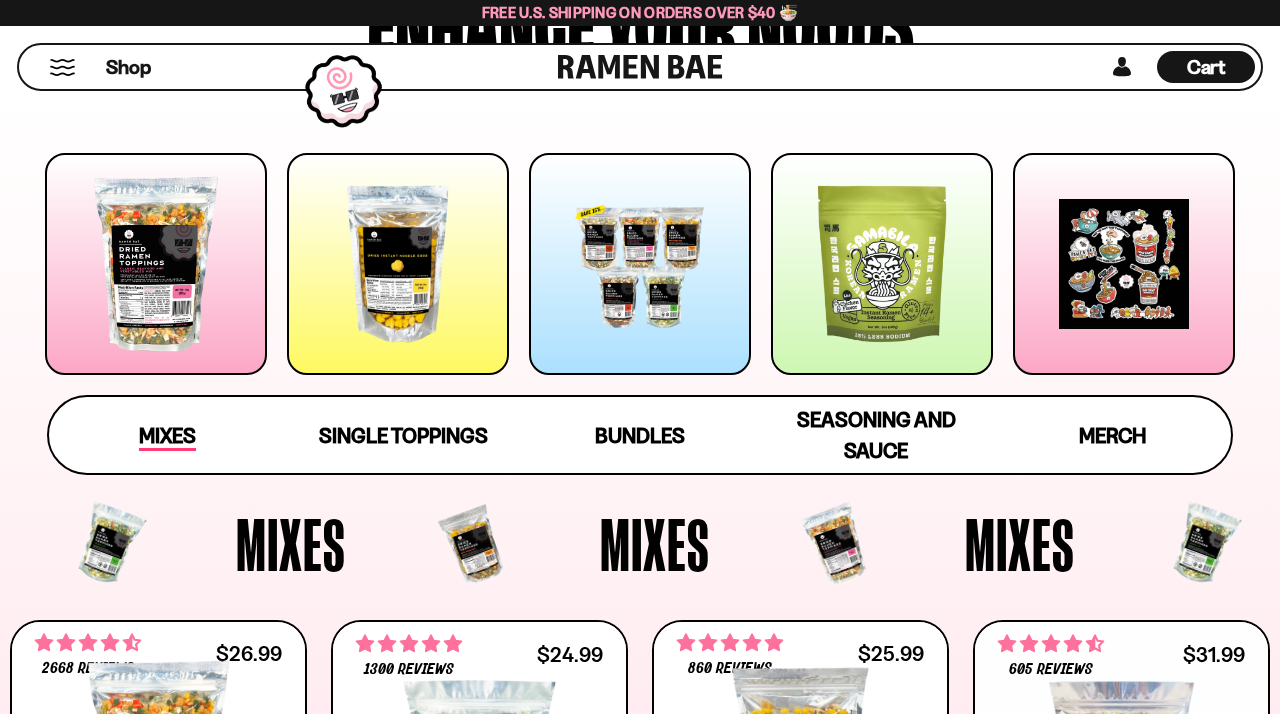 click on "Mixes" at bounding box center [167, 437] 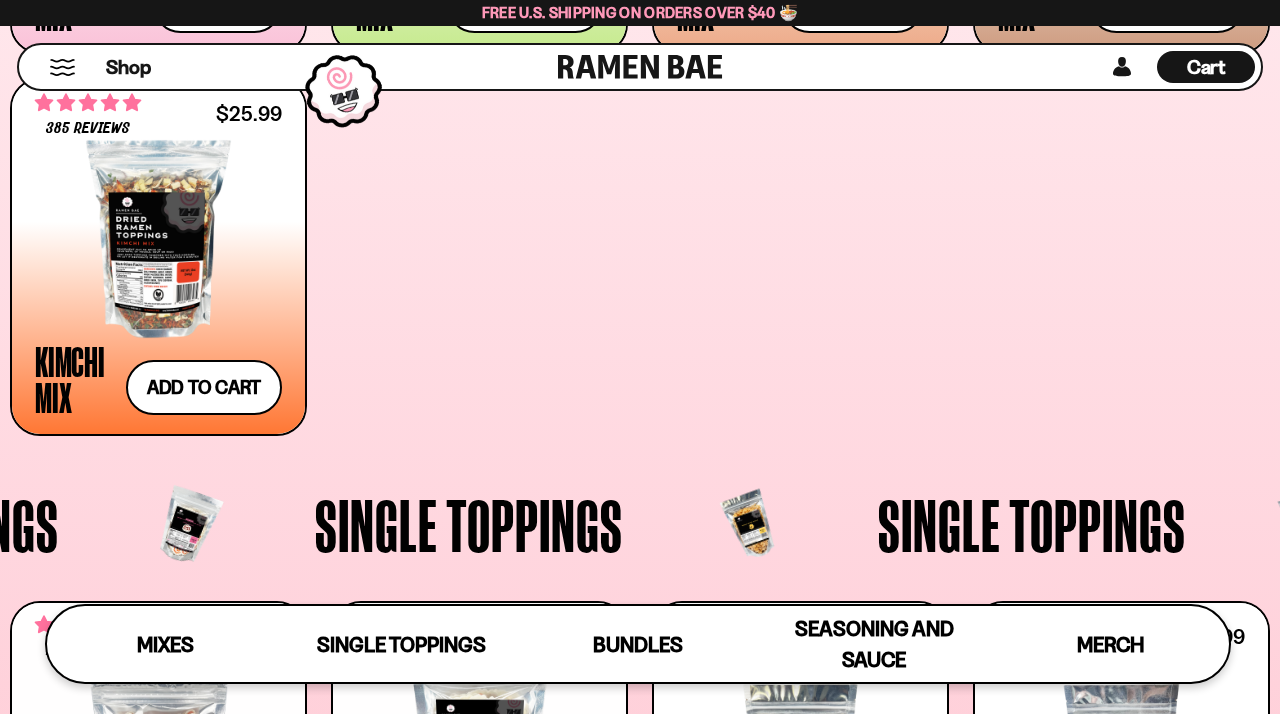 scroll, scrollTop: 1081, scrollLeft: 0, axis: vertical 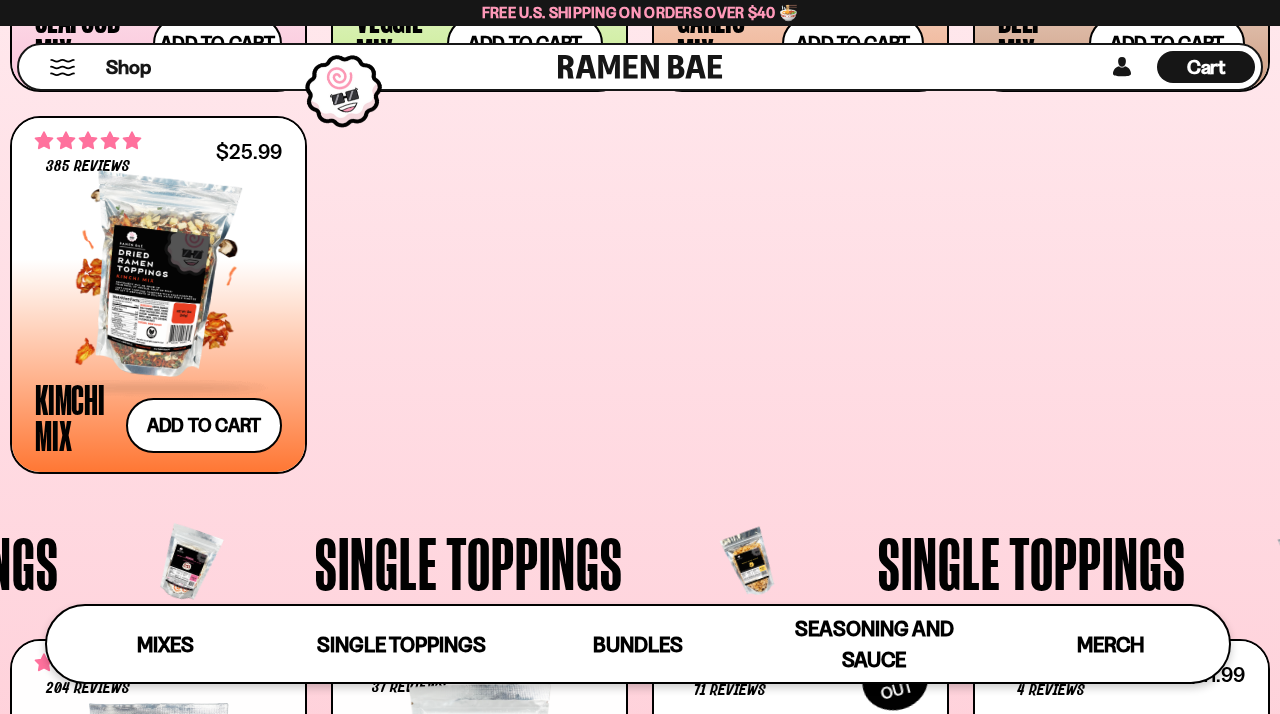 click at bounding box center [158, 277] 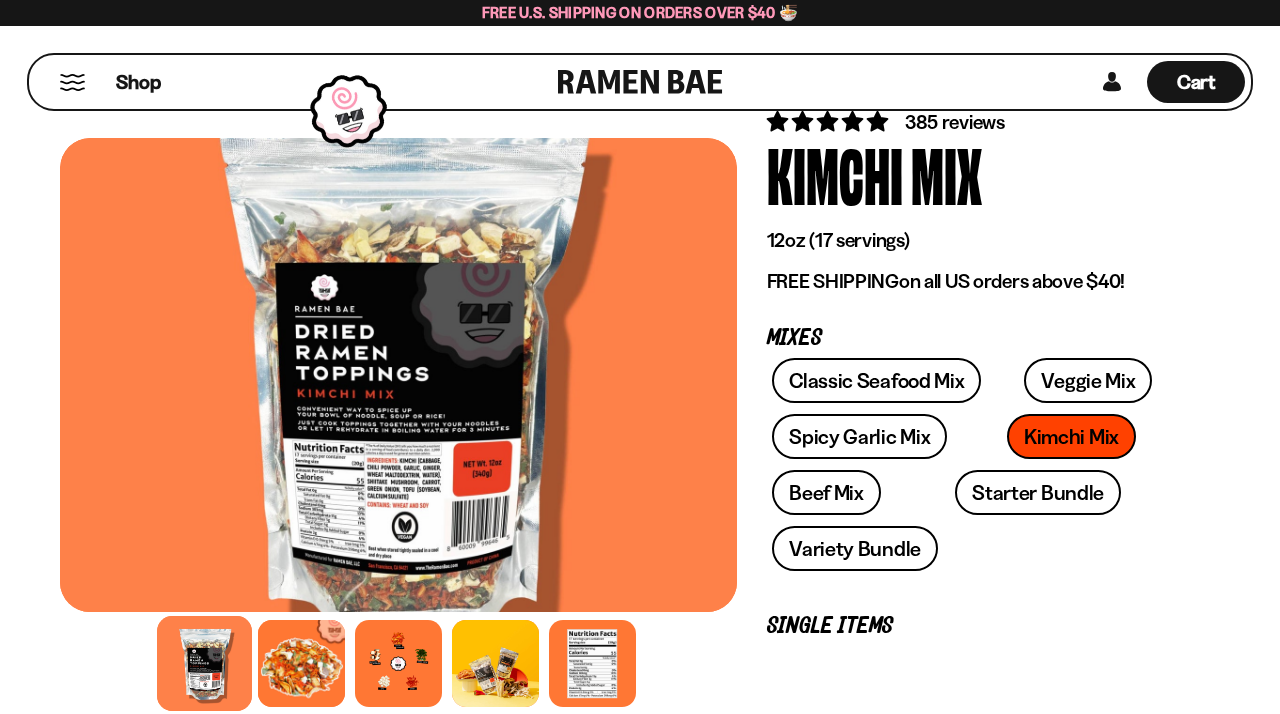 scroll, scrollTop: 98, scrollLeft: 0, axis: vertical 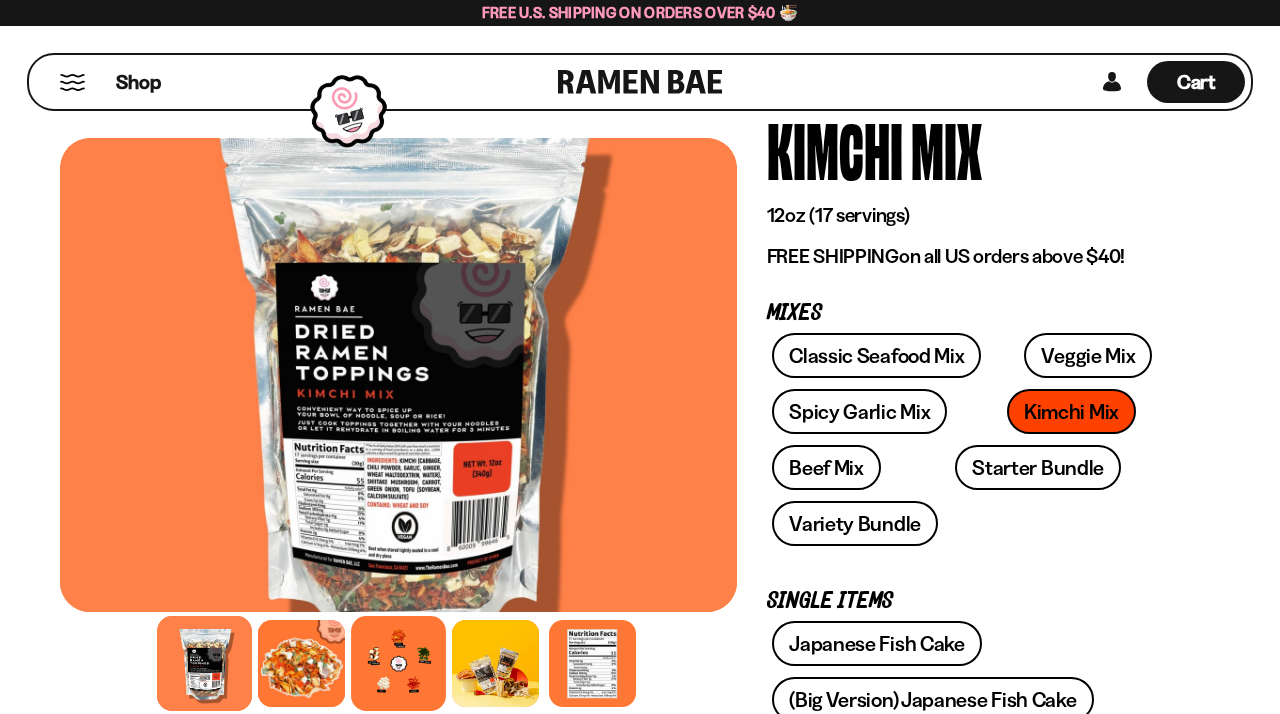 click at bounding box center [398, 663] 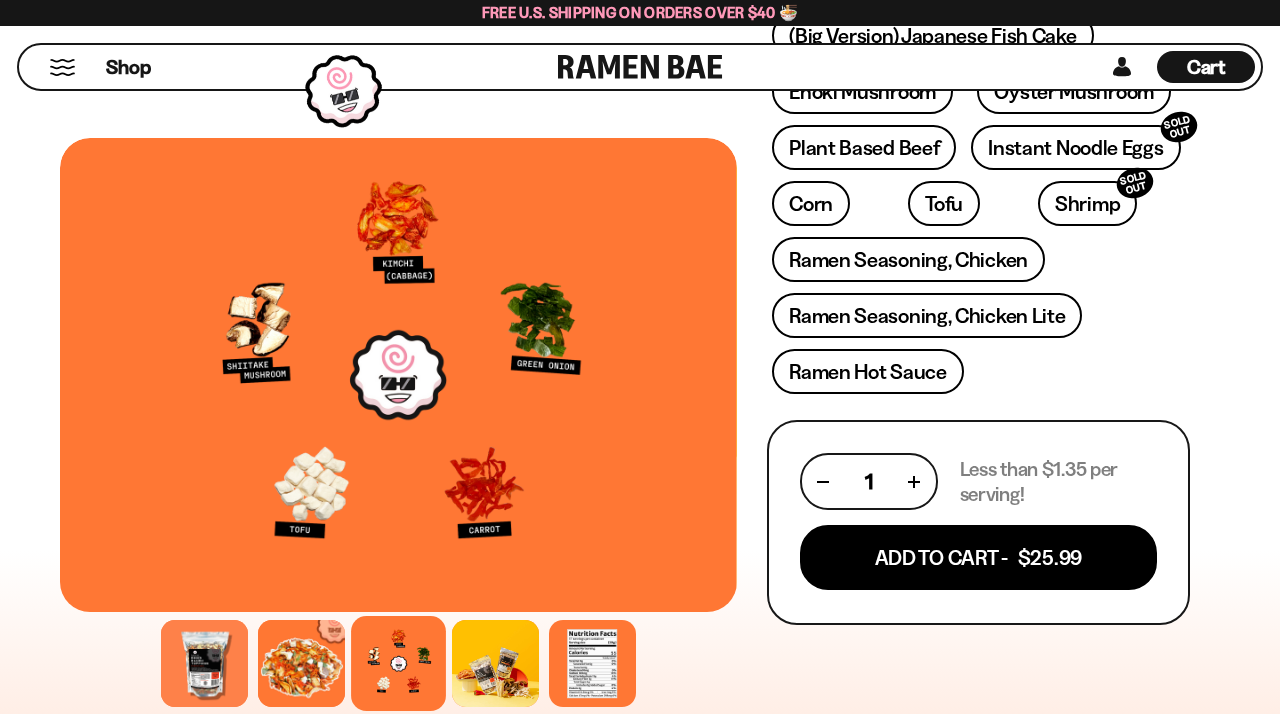 scroll, scrollTop: 768, scrollLeft: 0, axis: vertical 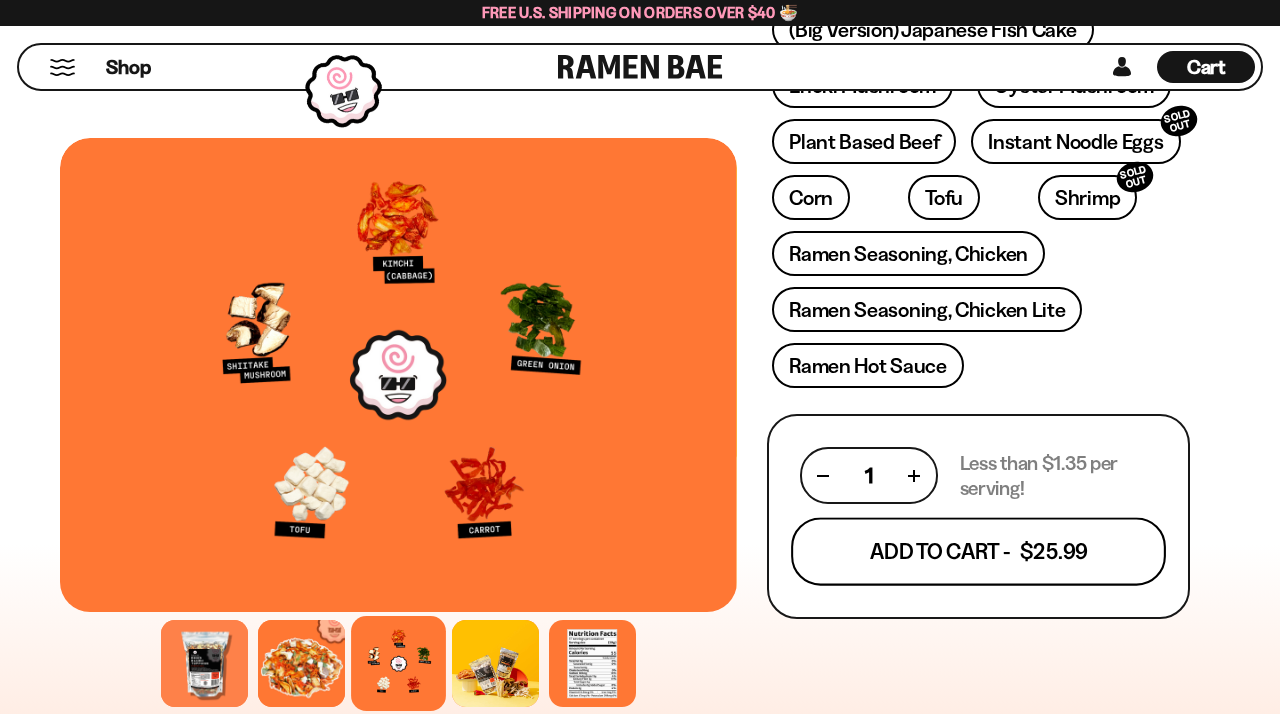 click on "Add To Cart -
$25.99" at bounding box center (978, 552) 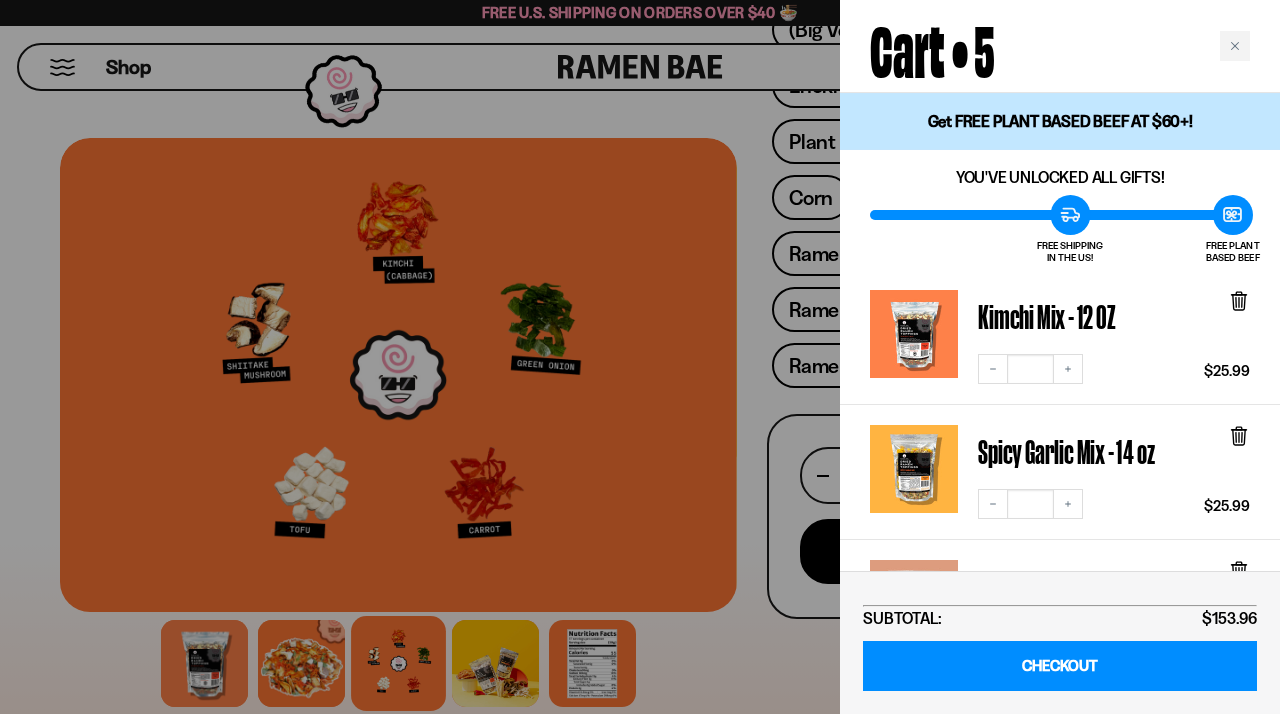 click at bounding box center (640, 357) 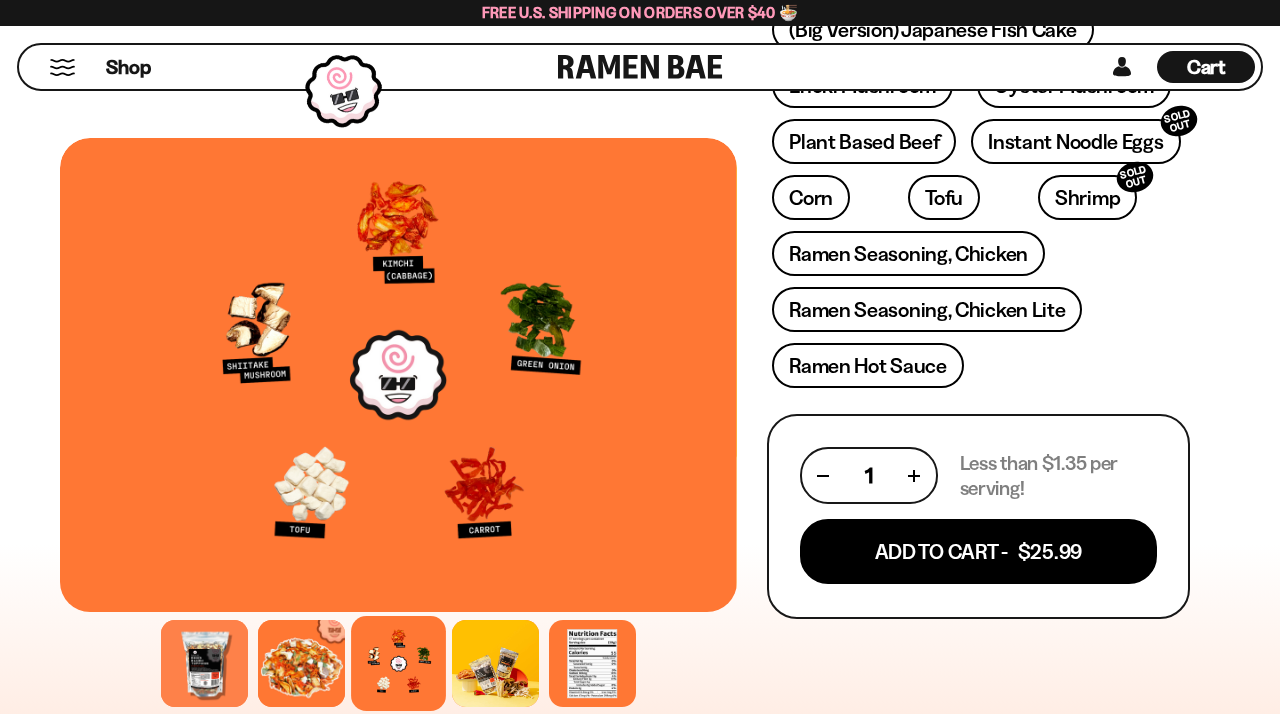 click on "Cart" at bounding box center [1206, 67] 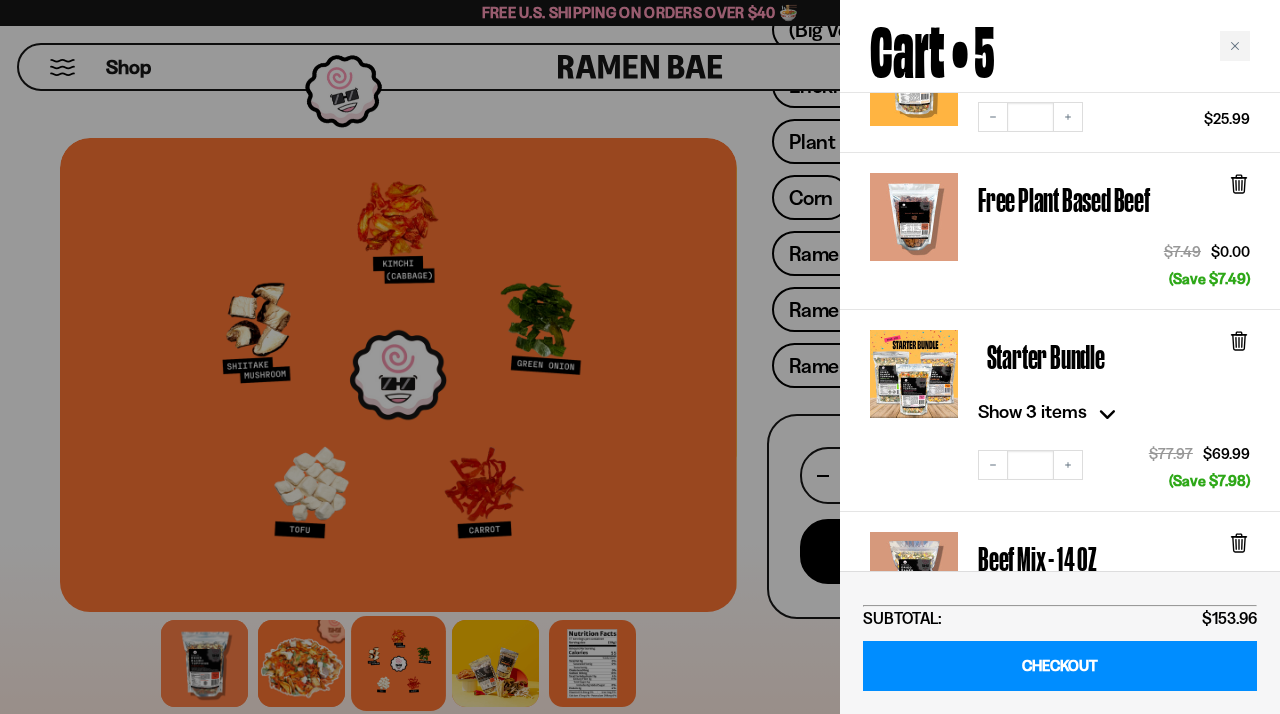 scroll, scrollTop: 390, scrollLeft: 0, axis: vertical 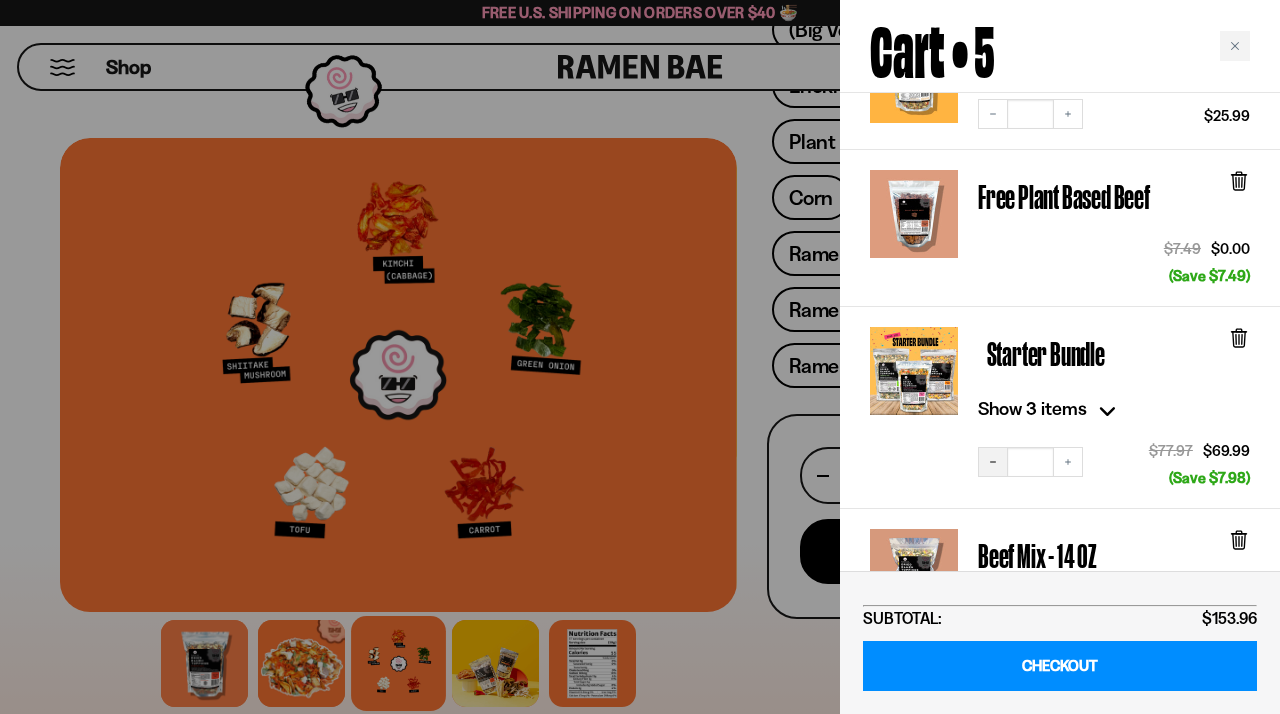 click 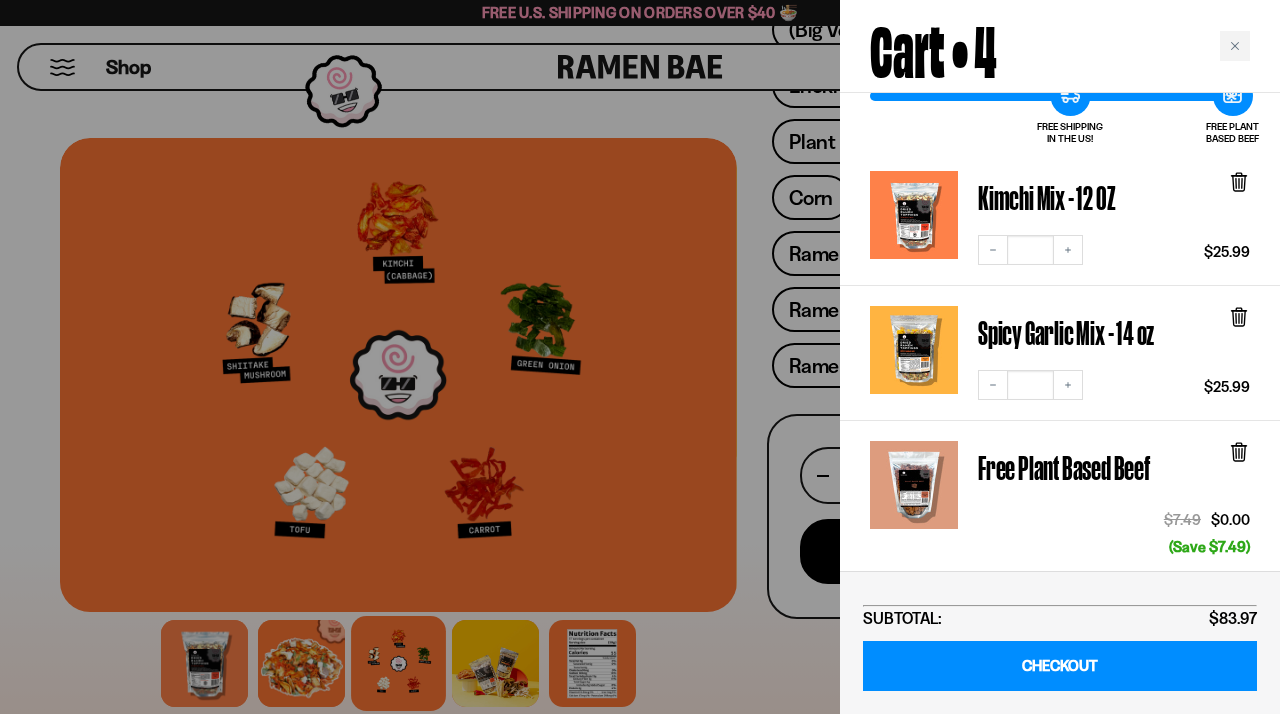 scroll, scrollTop: 114, scrollLeft: 0, axis: vertical 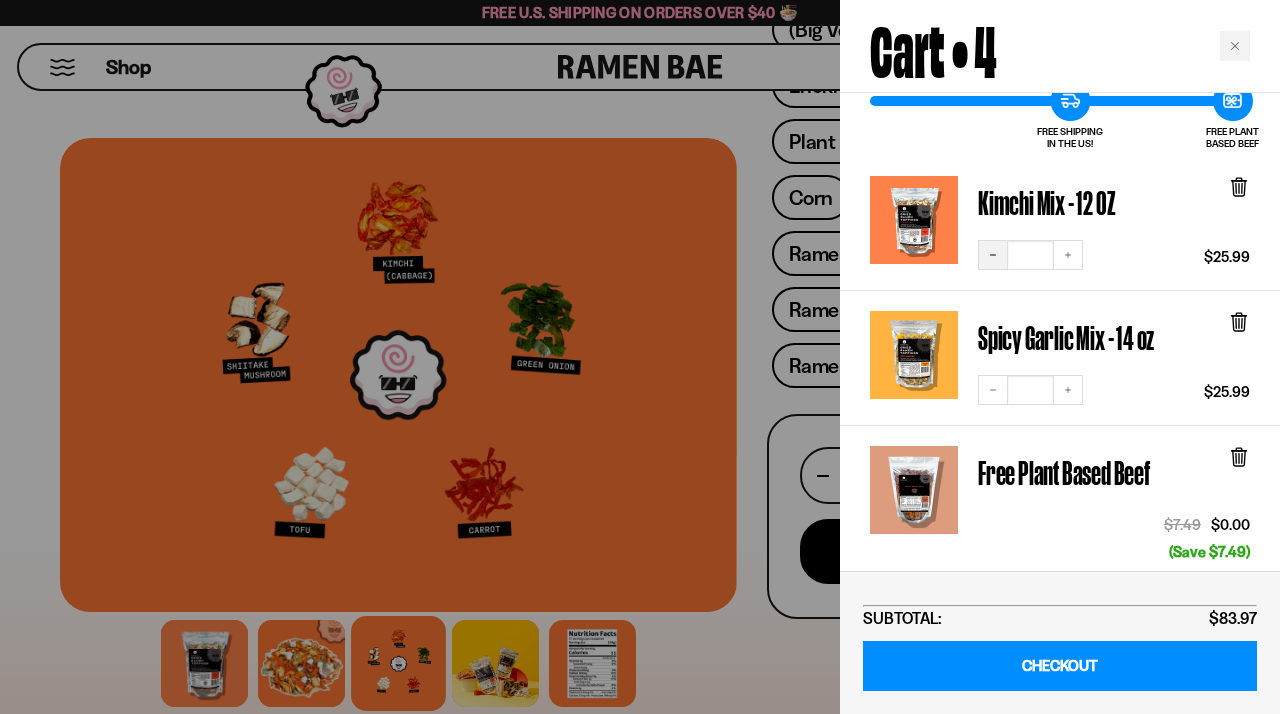 click 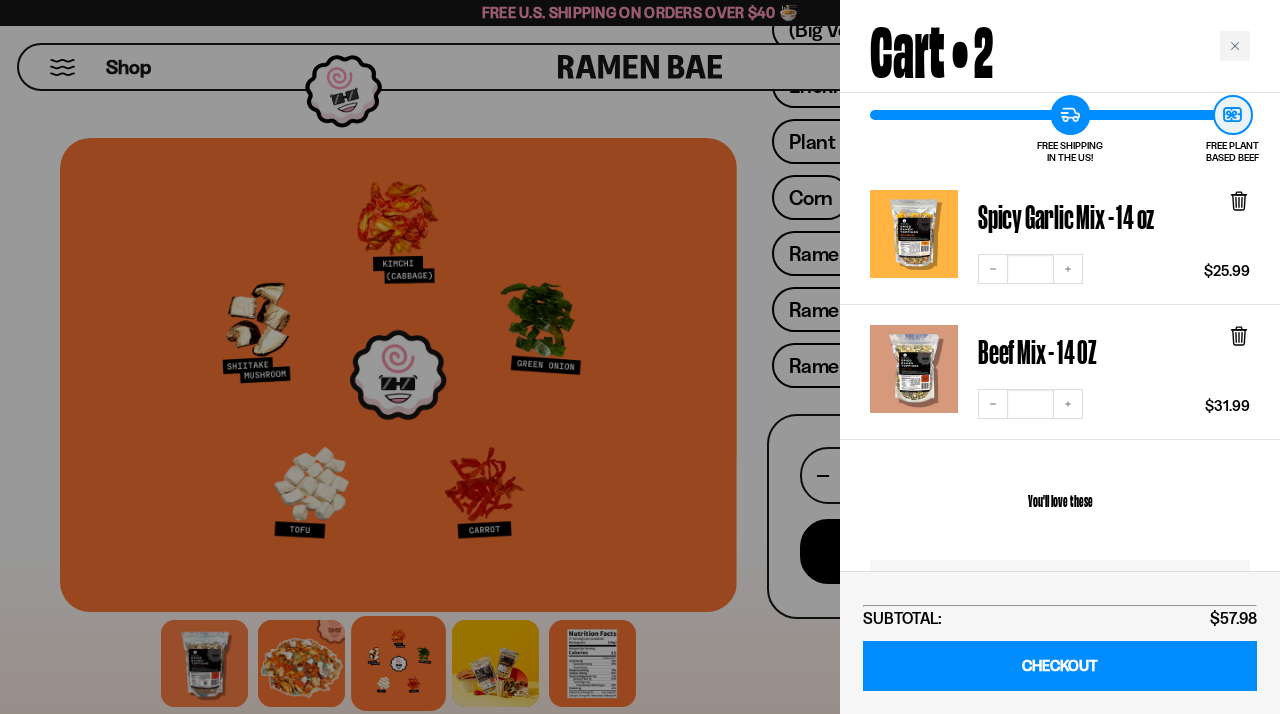scroll, scrollTop: 94, scrollLeft: 0, axis: vertical 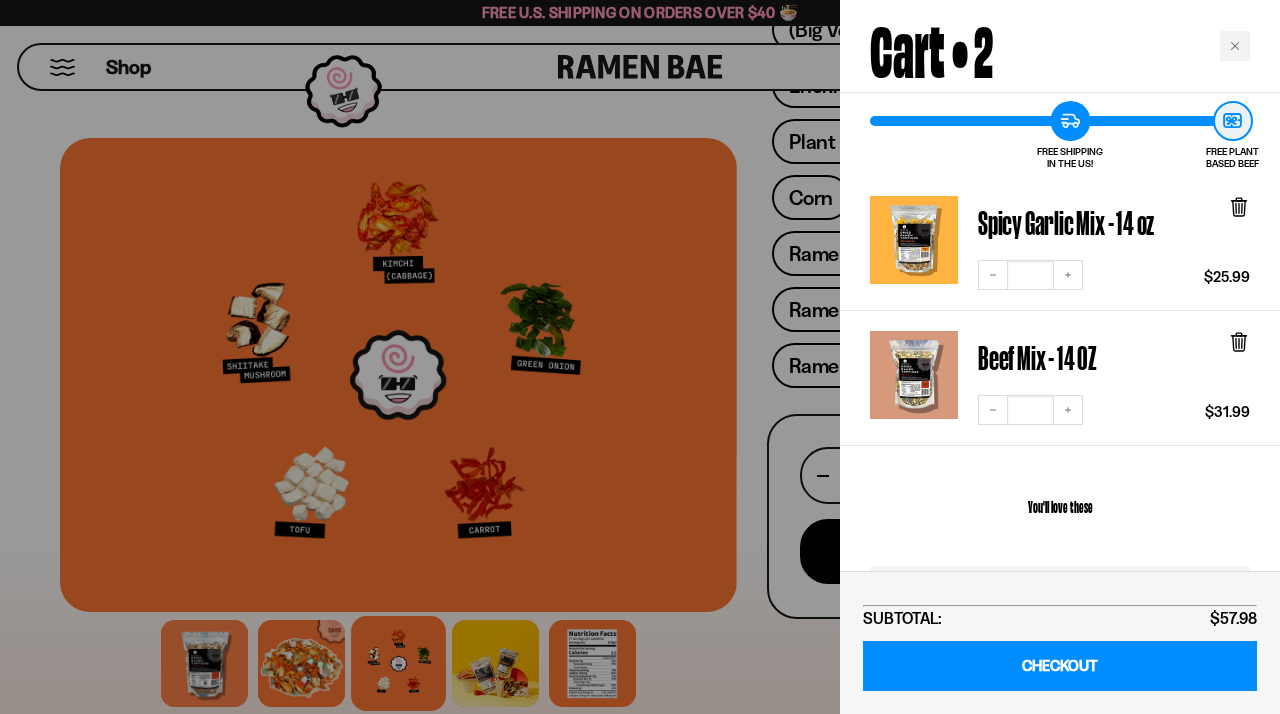 click at bounding box center [640, 357] 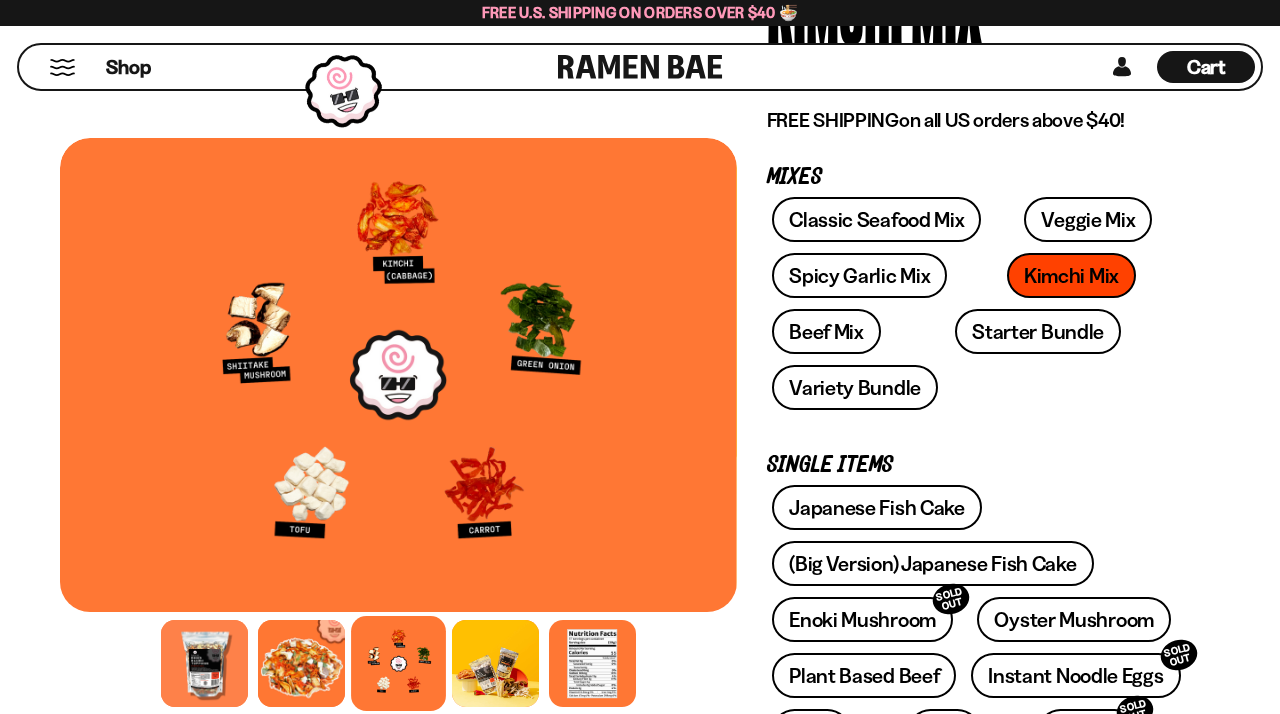 scroll, scrollTop: 0, scrollLeft: 0, axis: both 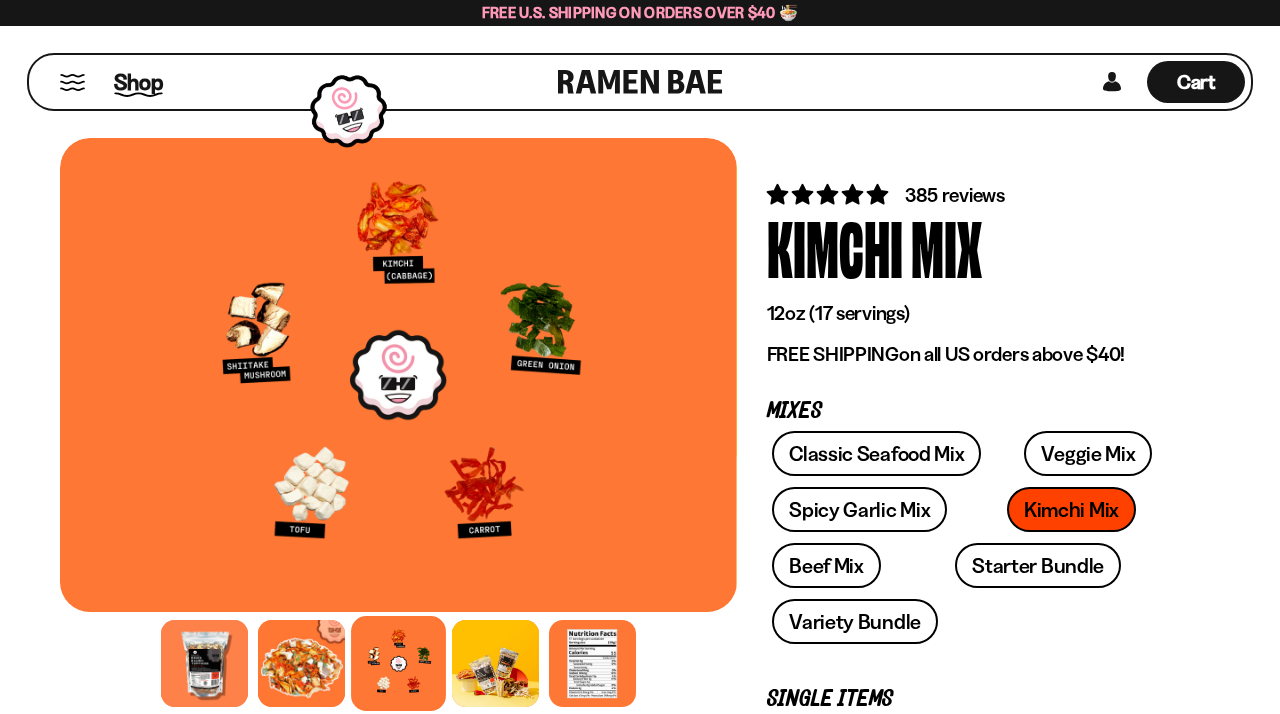 click on "Shop" at bounding box center [138, 82] 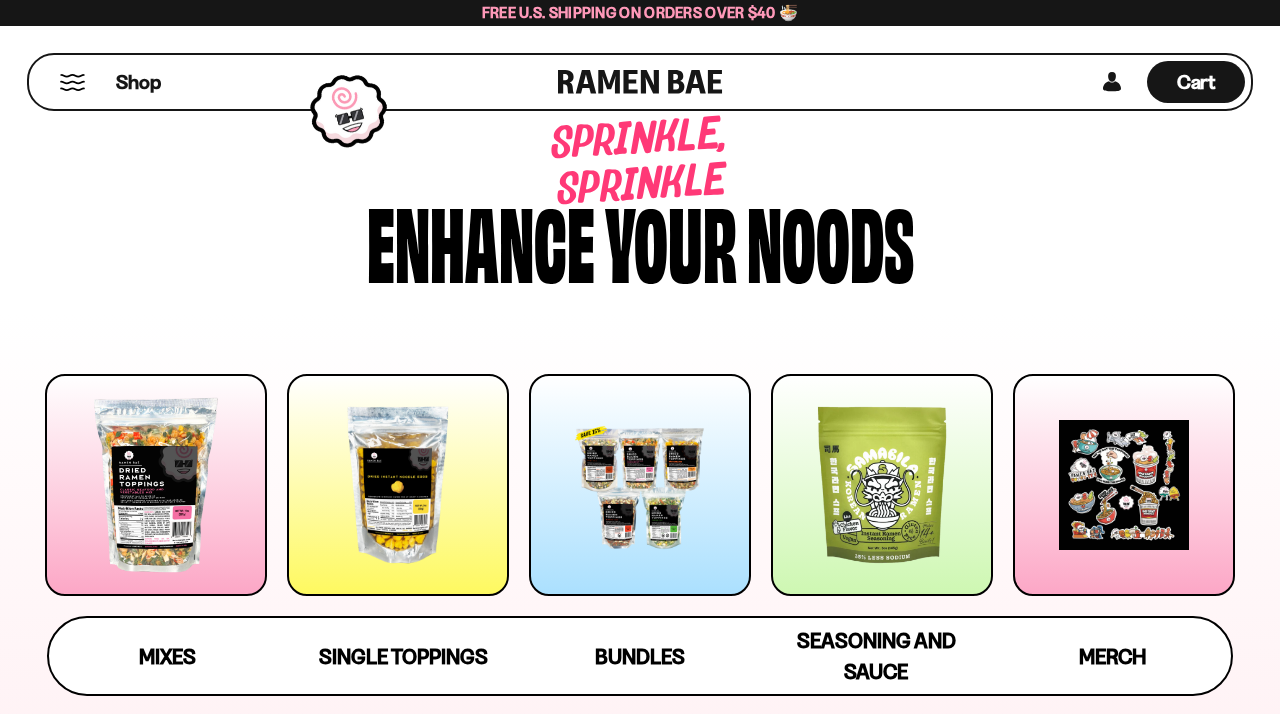 click at bounding box center [156, 485] 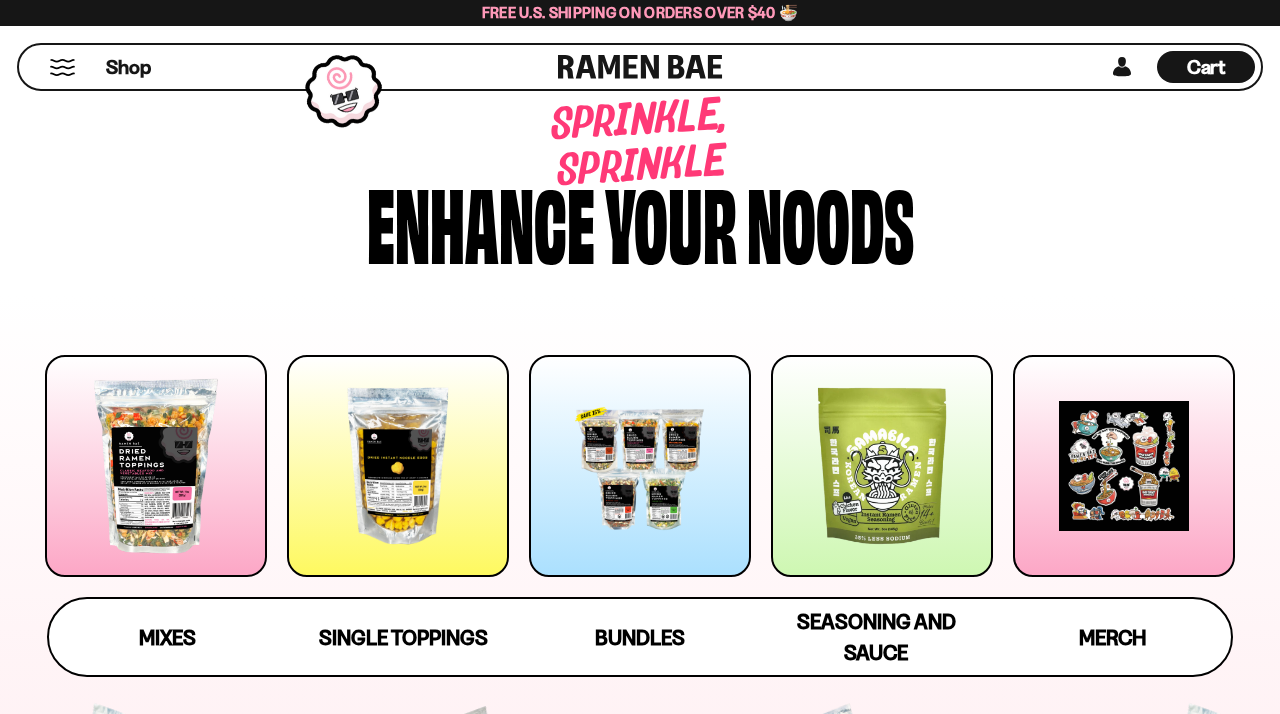 scroll, scrollTop: 821, scrollLeft: 0, axis: vertical 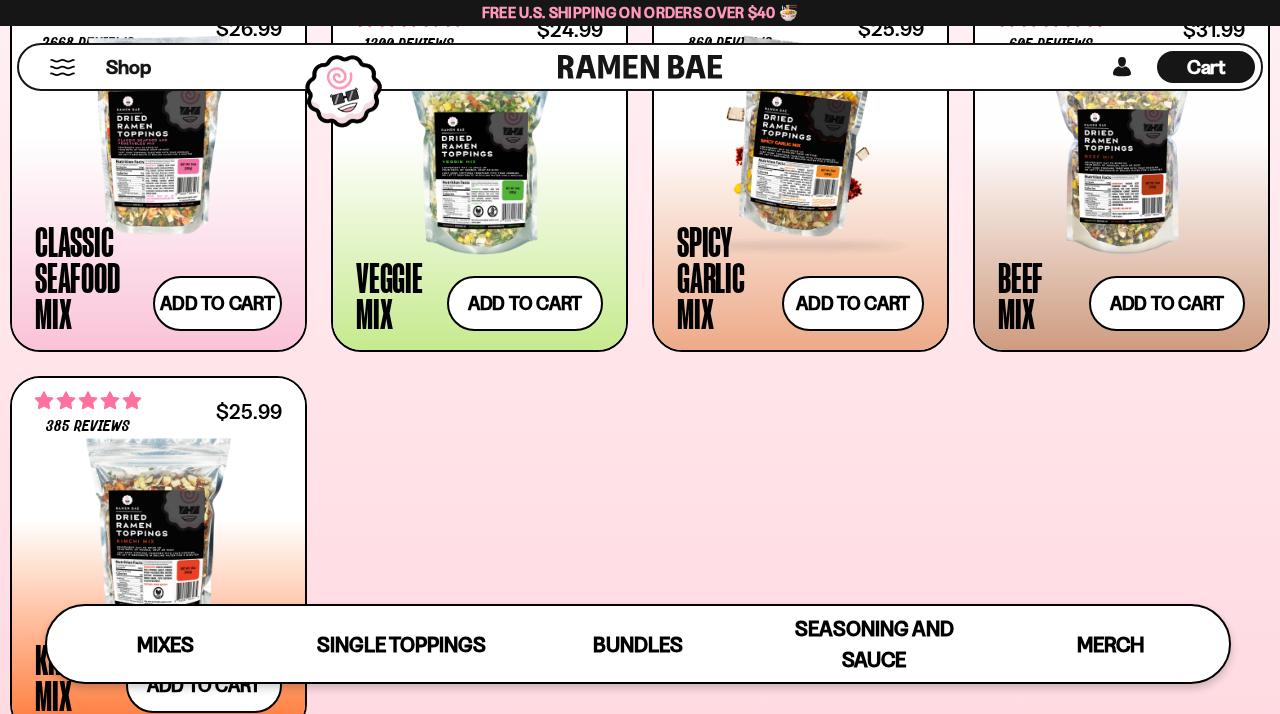 click at bounding box center [800, 135] 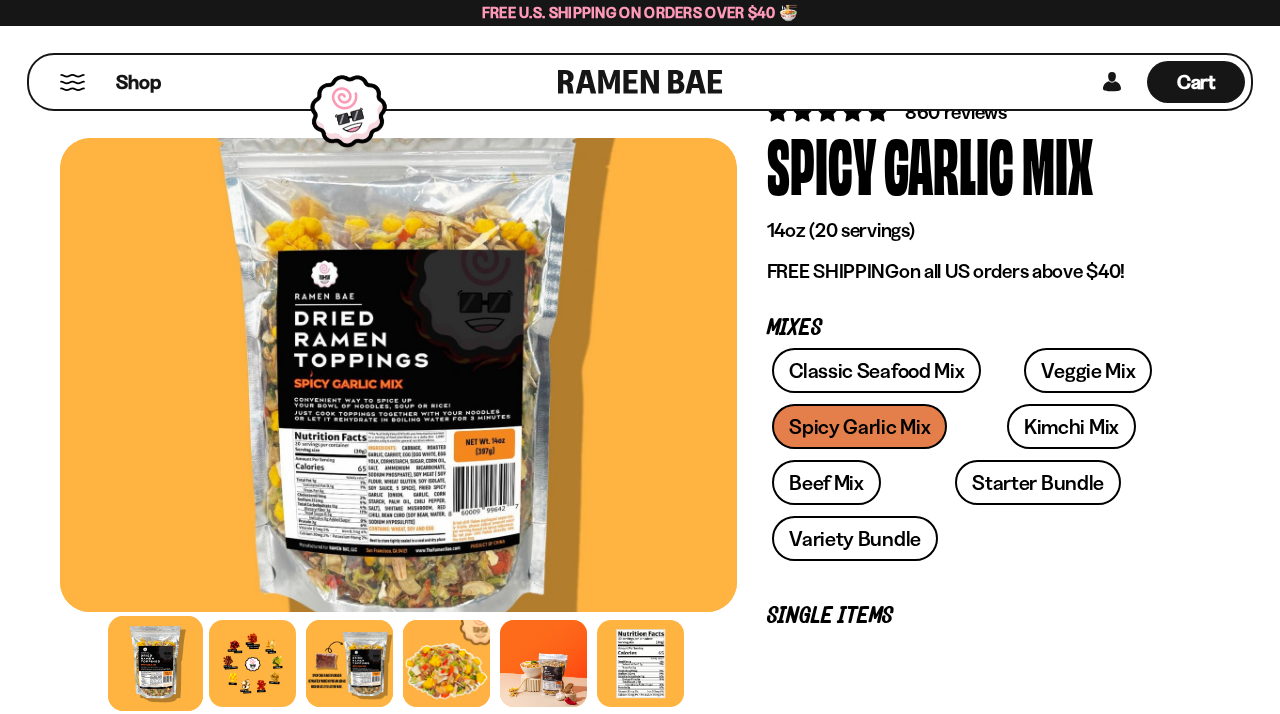 scroll, scrollTop: 83, scrollLeft: 0, axis: vertical 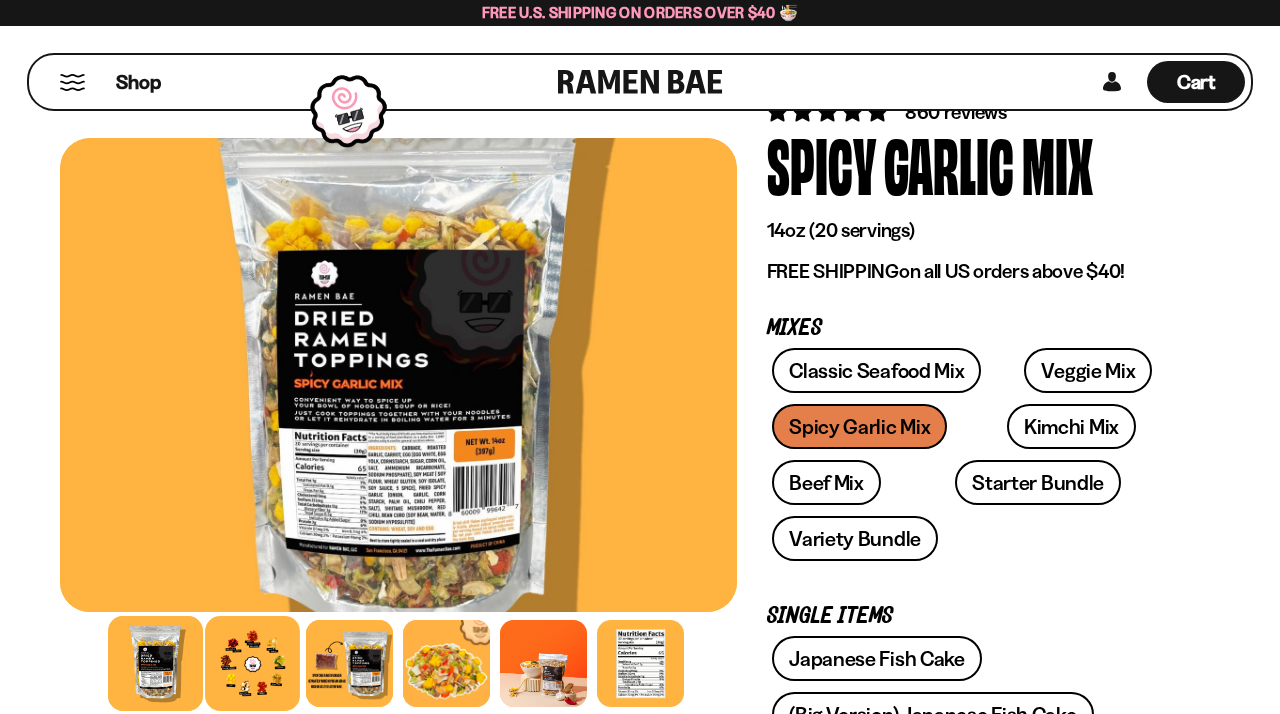 click at bounding box center (252, 663) 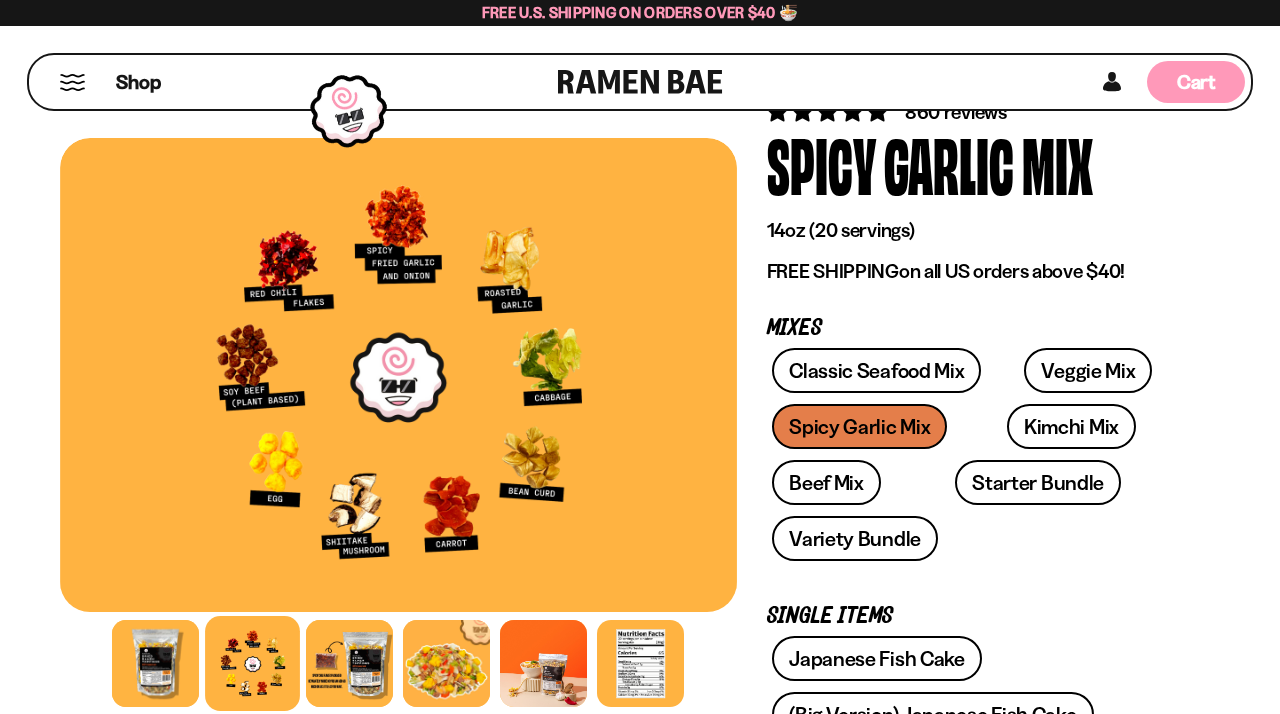 click on "Cart" at bounding box center (1196, 82) 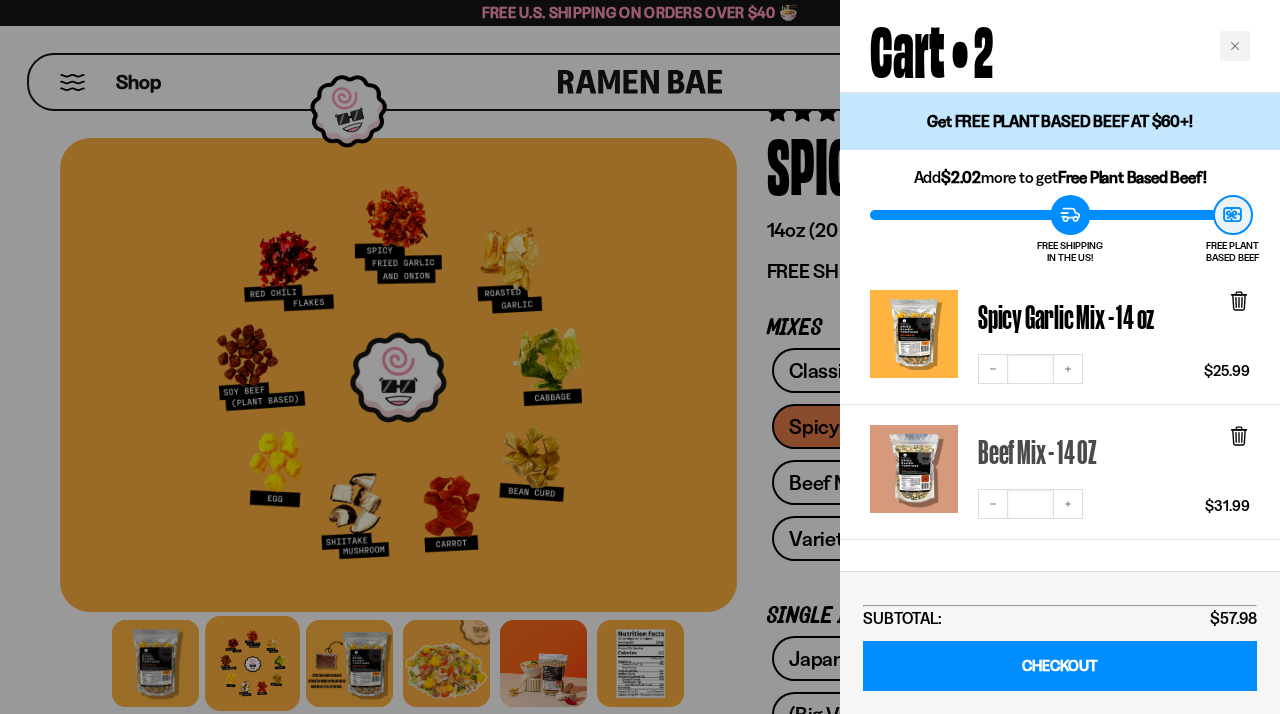 click on "Beef Mix - 14 OZ" at bounding box center (1037, 452) 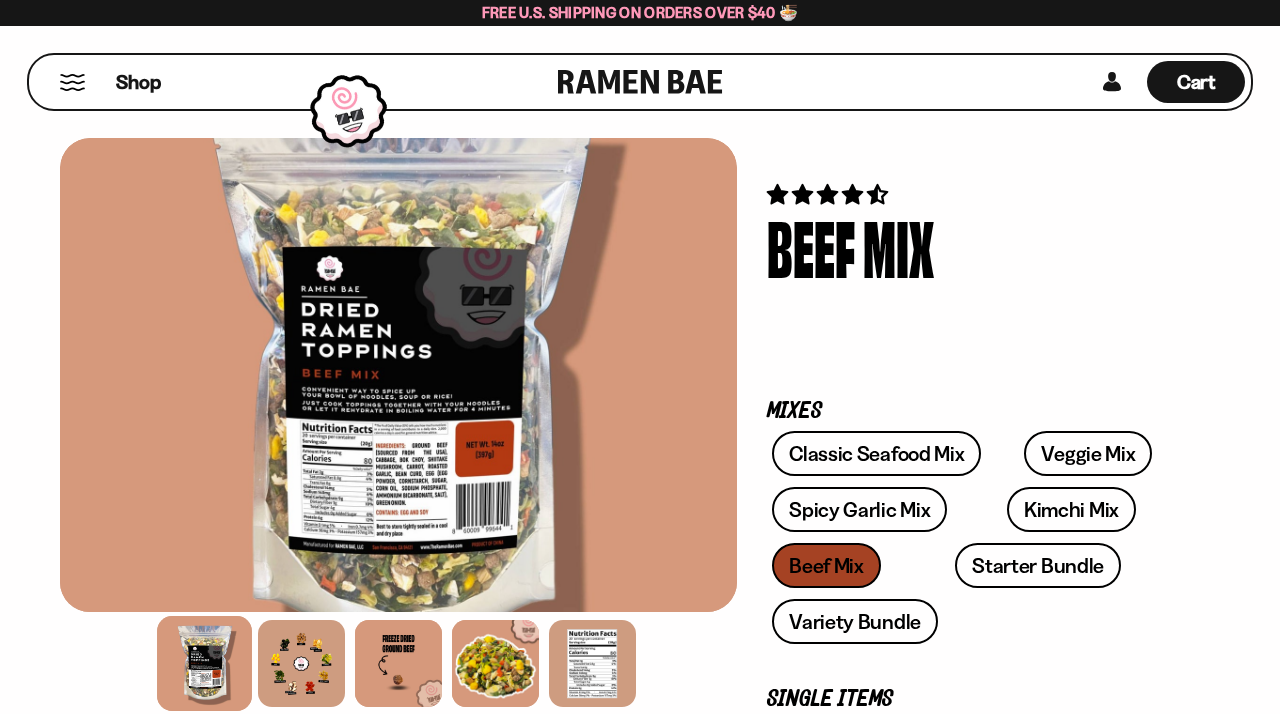 scroll, scrollTop: 0, scrollLeft: 0, axis: both 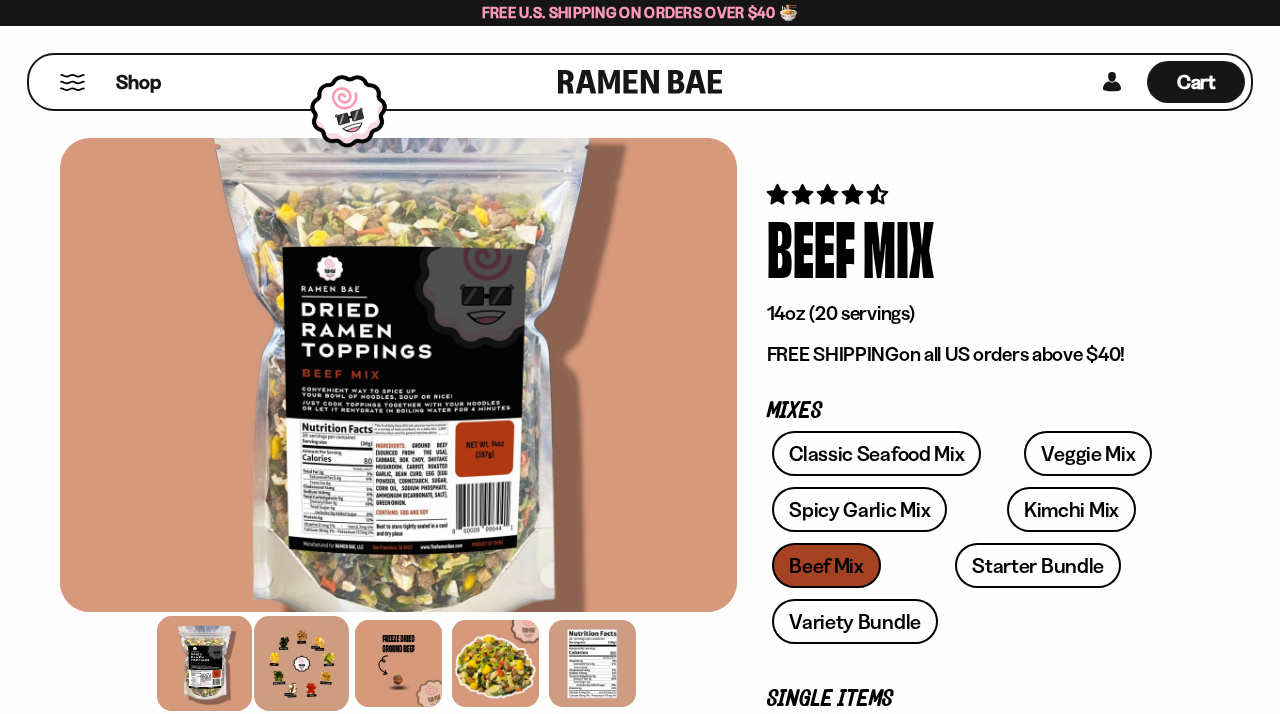 click at bounding box center [301, 663] 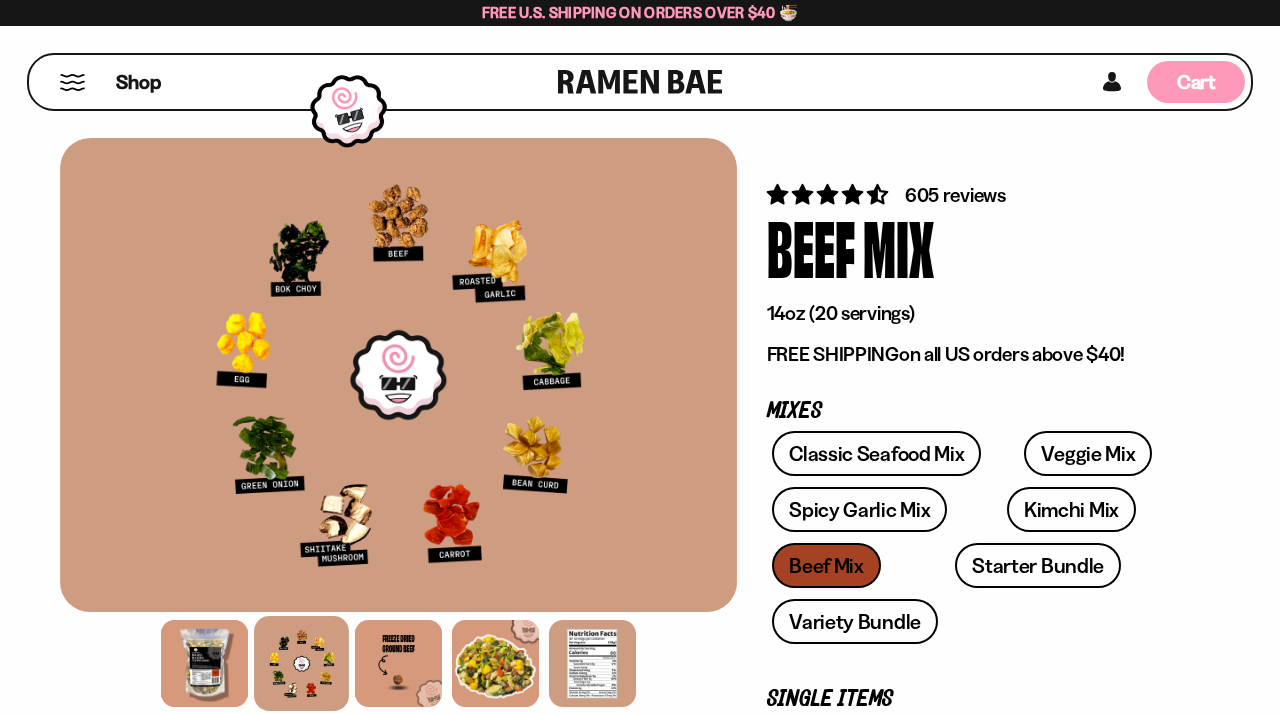 click on "Cart" at bounding box center [1196, 82] 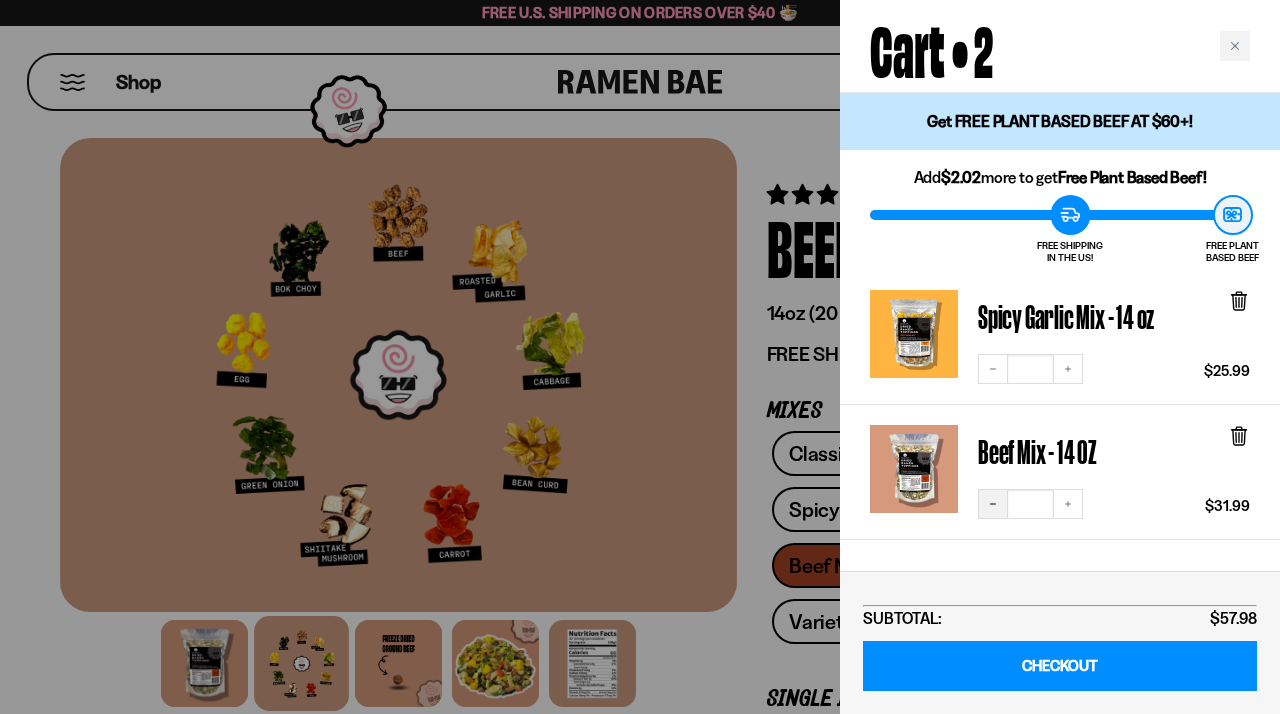 click 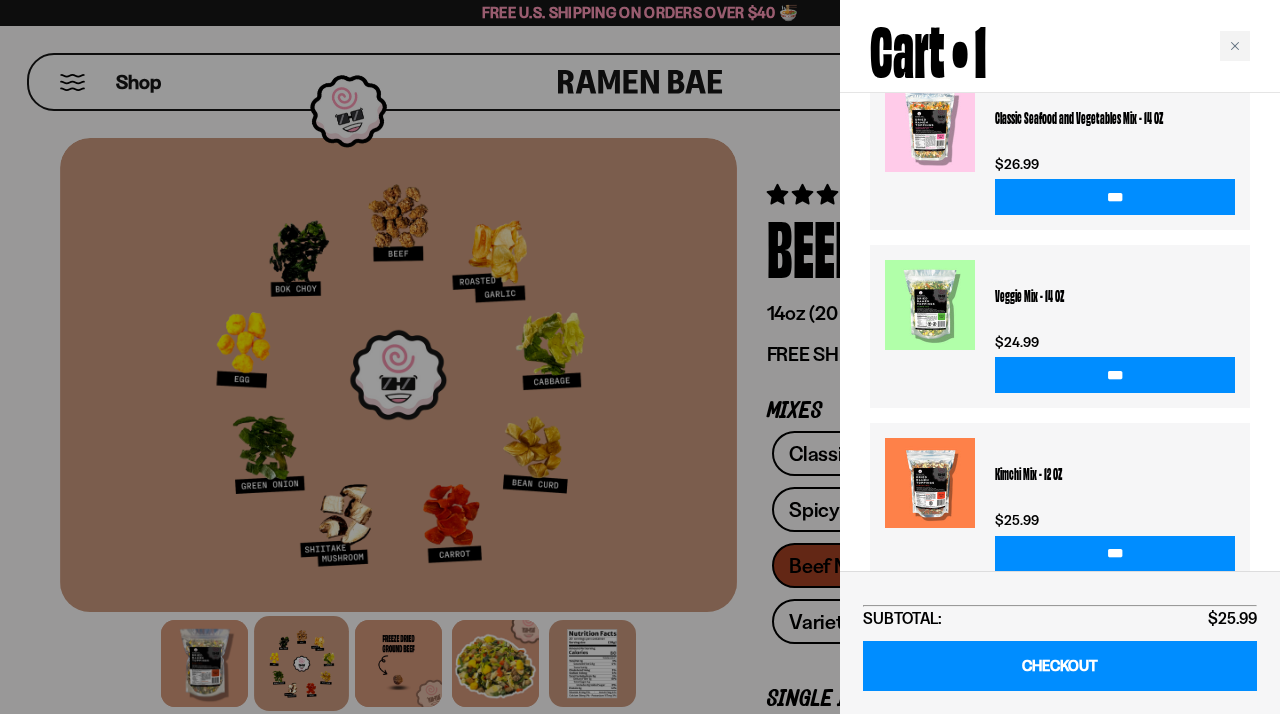 scroll, scrollTop: 463, scrollLeft: 0, axis: vertical 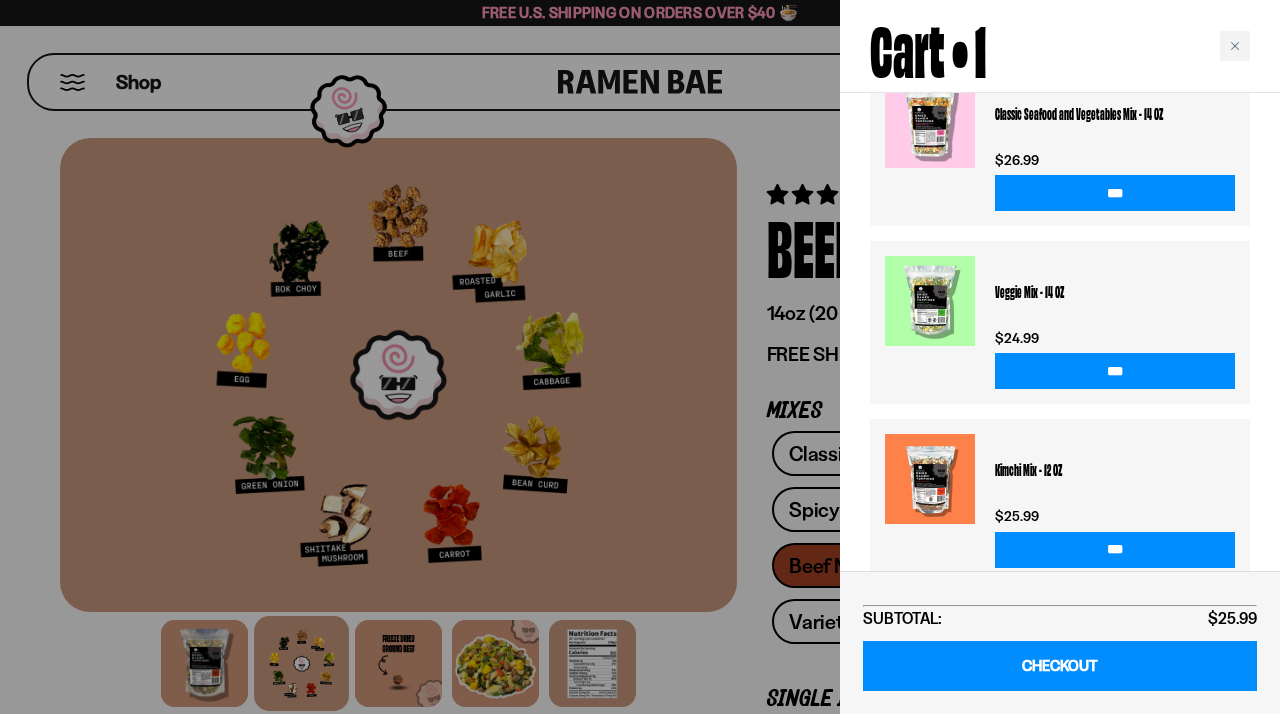 click at bounding box center (640, 357) 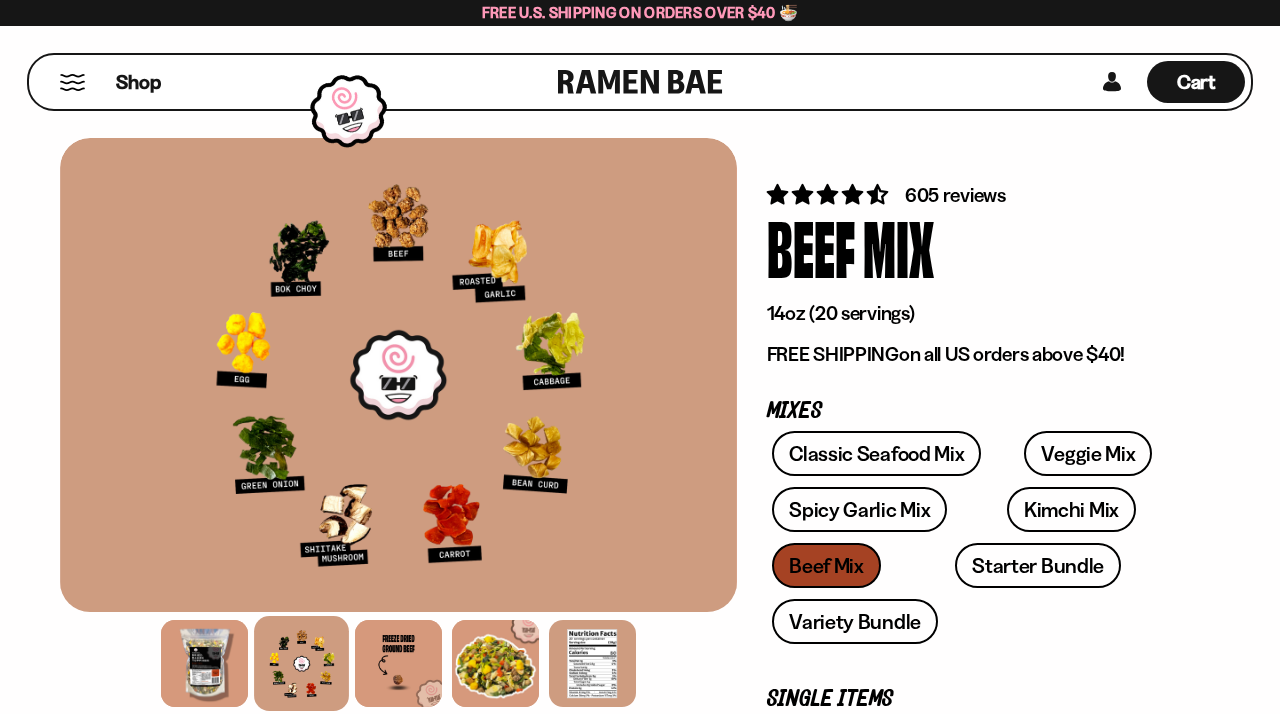 scroll, scrollTop: 463, scrollLeft: 0, axis: vertical 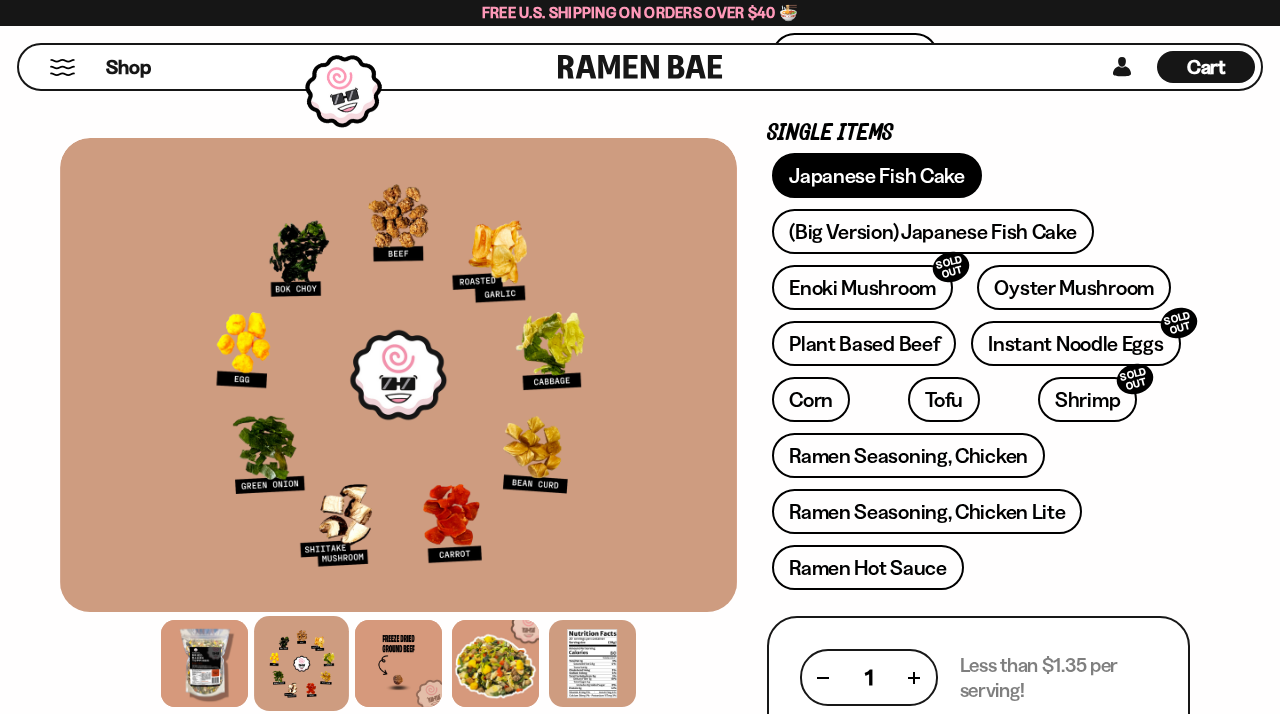 click on "Japanese Fish Cake" at bounding box center (877, 175) 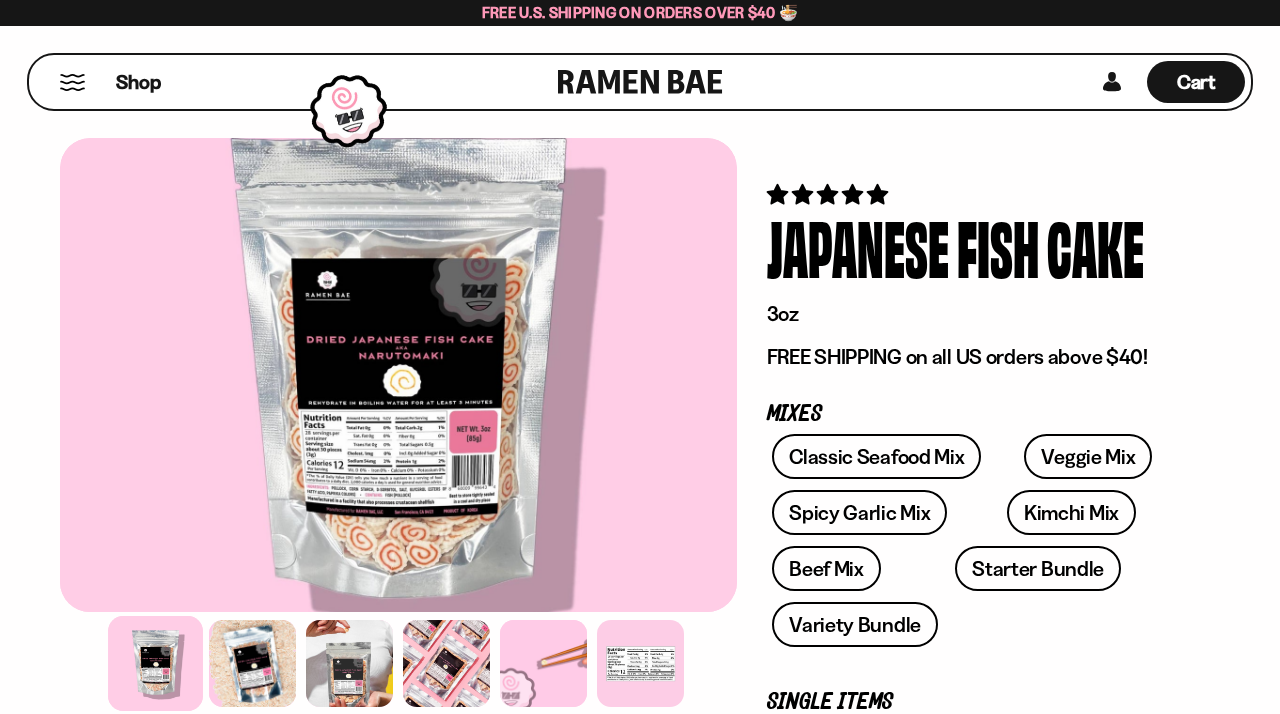 scroll, scrollTop: 0, scrollLeft: 0, axis: both 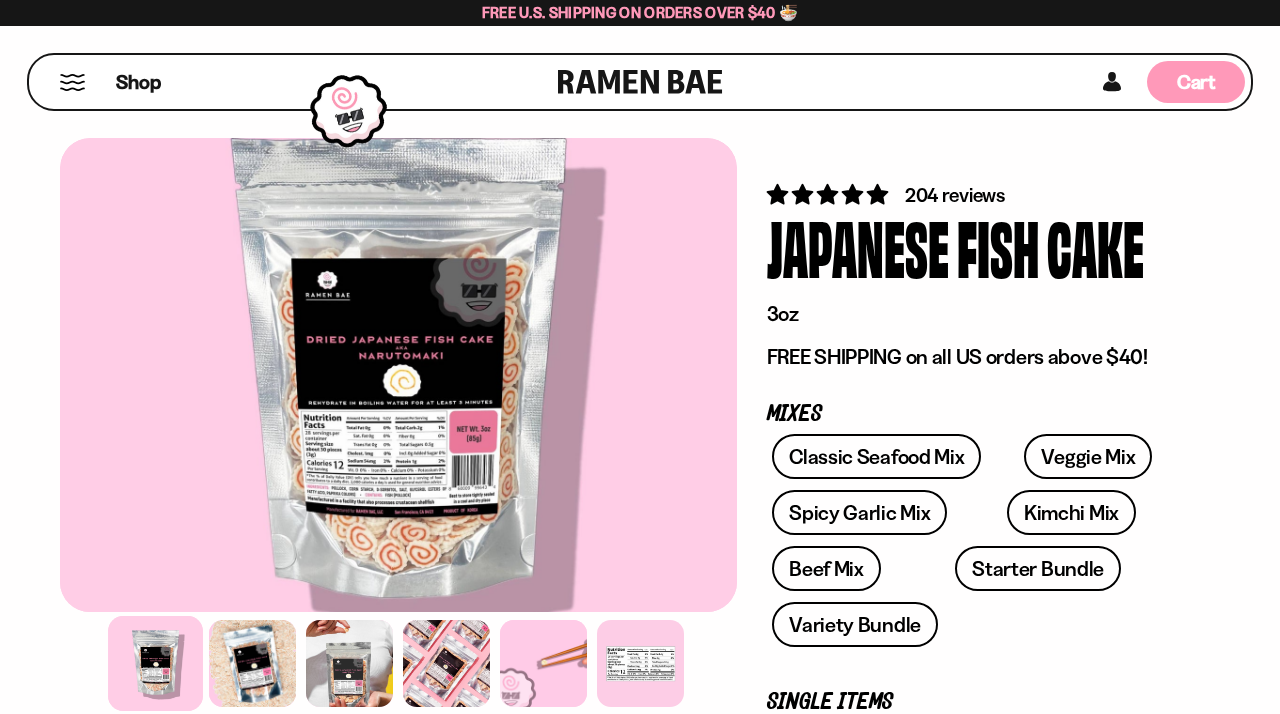 click on "Cart
D0381C2F-513E-4F90-8A41-6F0A75DCBAAA" at bounding box center (1196, 82) 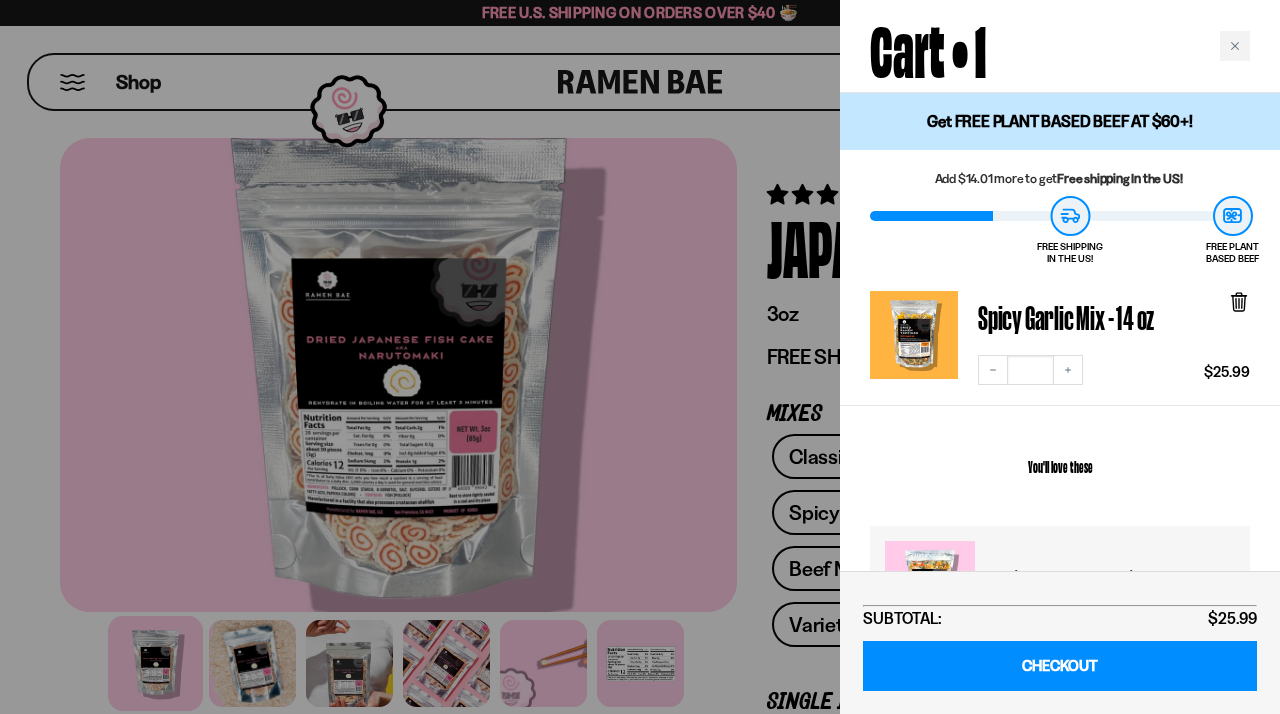 click on "You'll love these" at bounding box center (1060, 466) 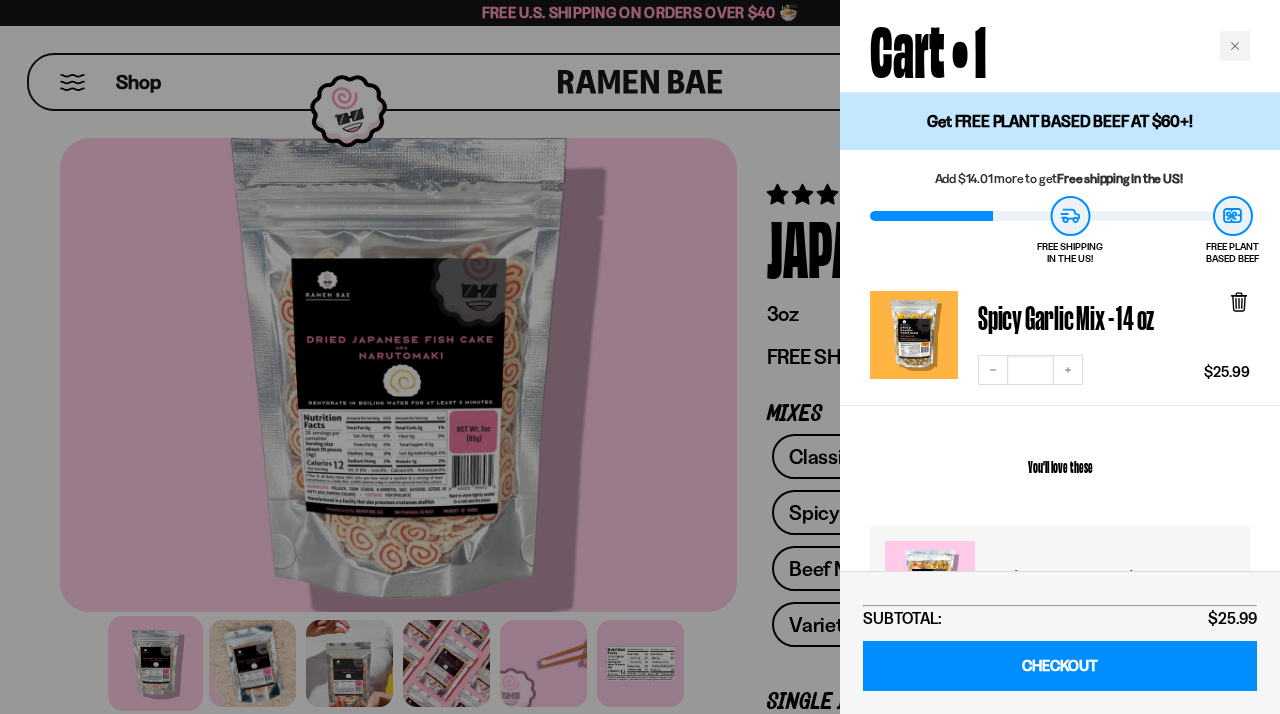 click at bounding box center [640, 357] 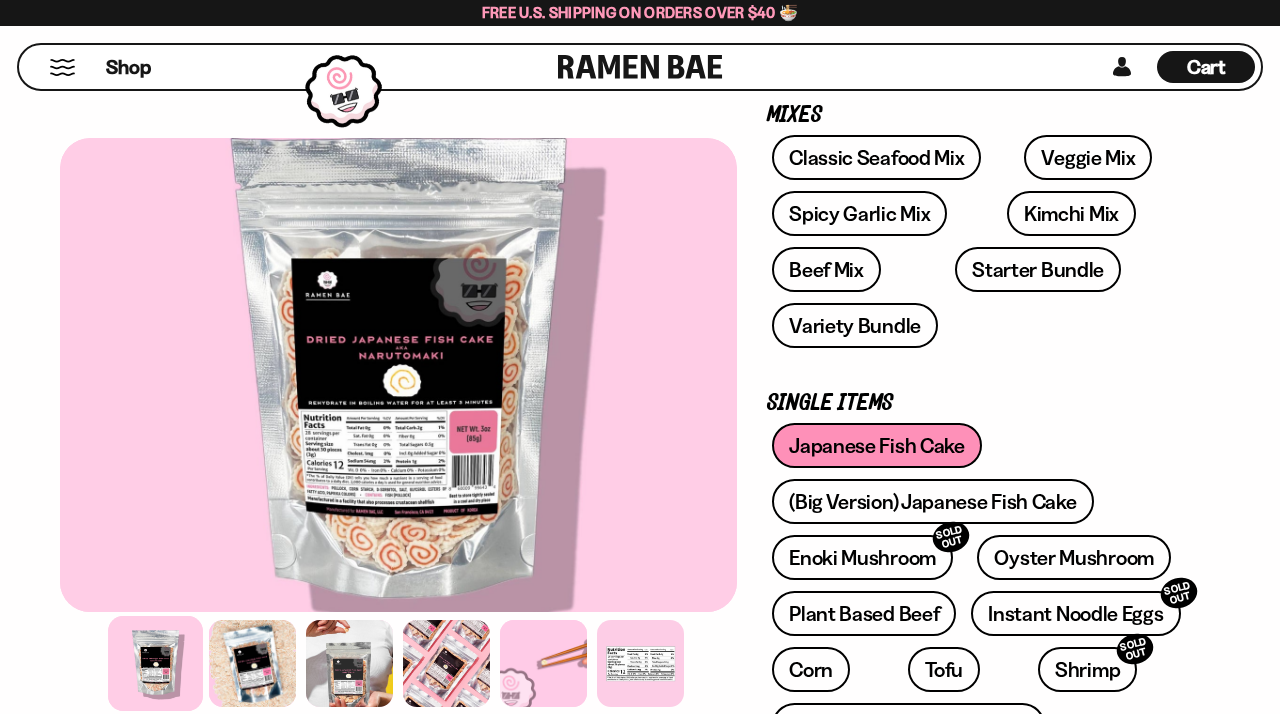 scroll, scrollTop: 0, scrollLeft: 0, axis: both 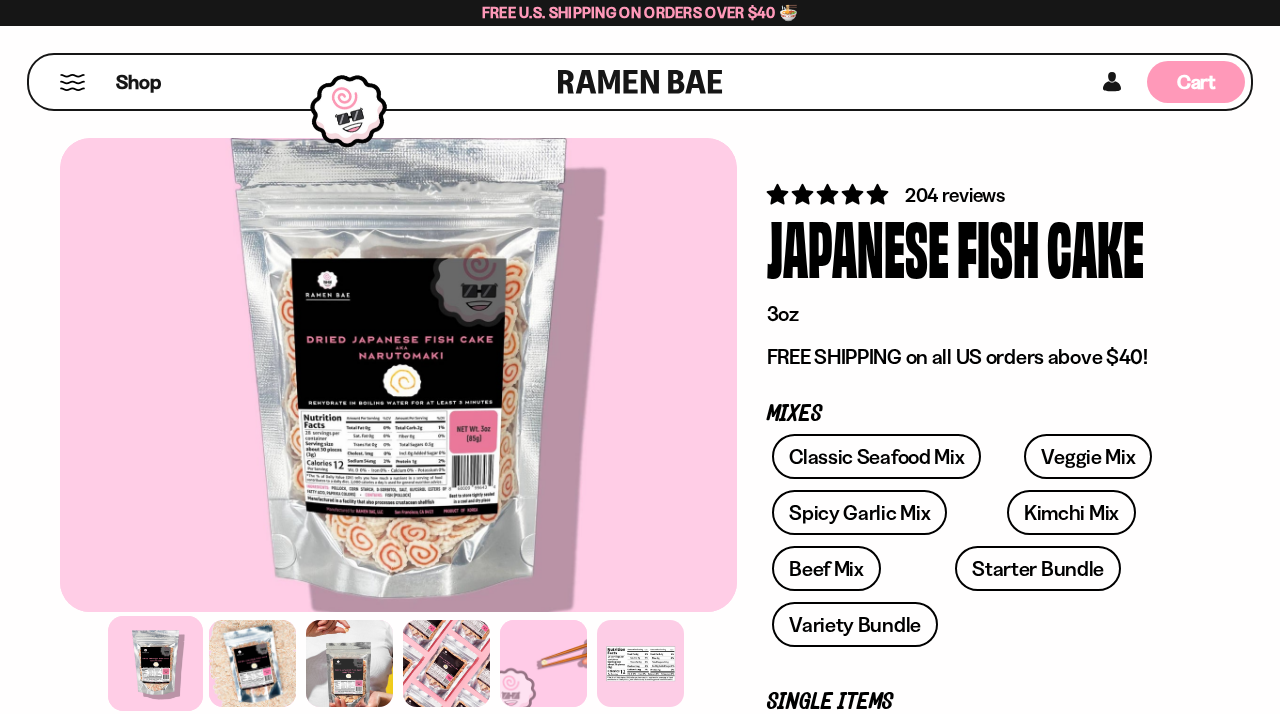 click on "Cart" at bounding box center [1196, 82] 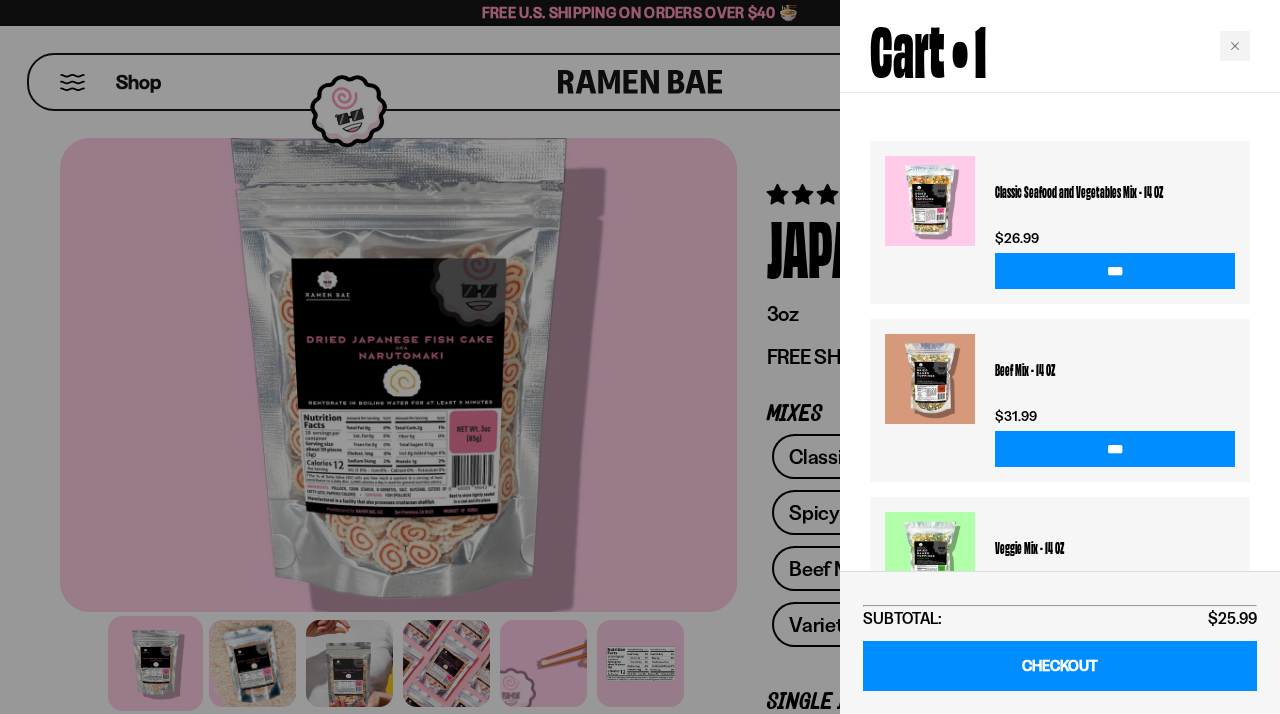 scroll, scrollTop: 0, scrollLeft: 0, axis: both 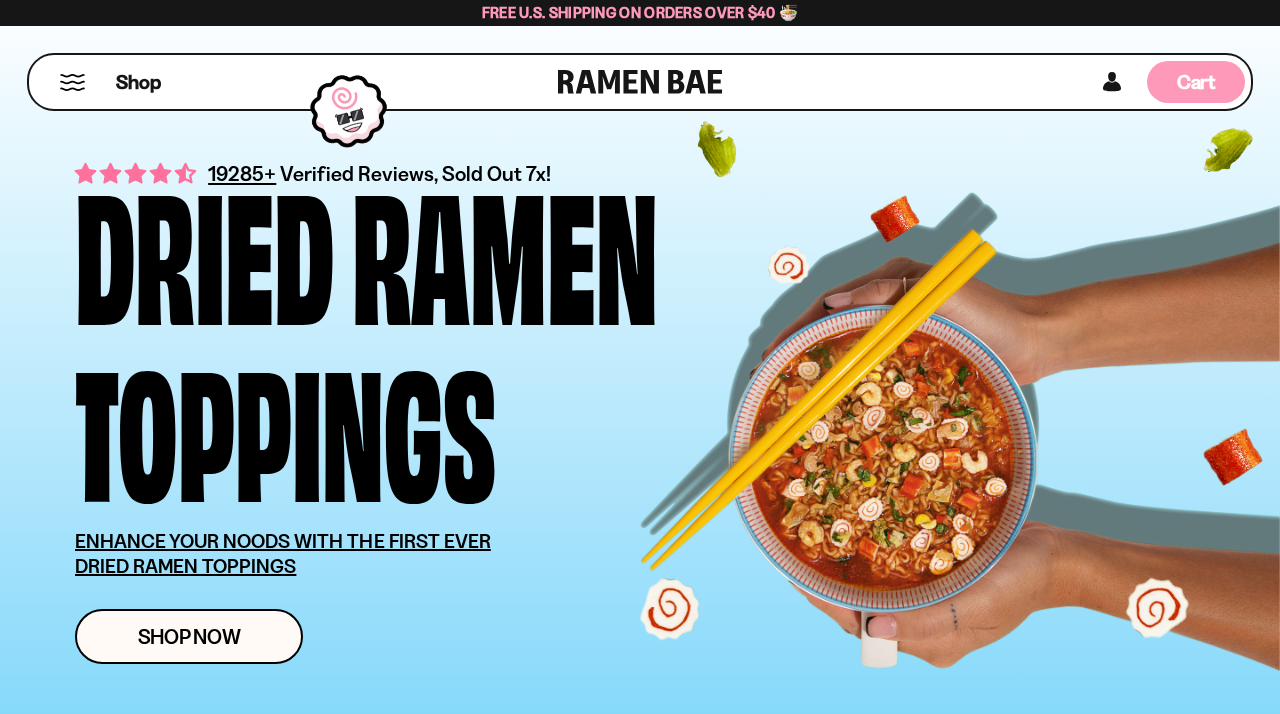 click on "Cart" at bounding box center (1196, 82) 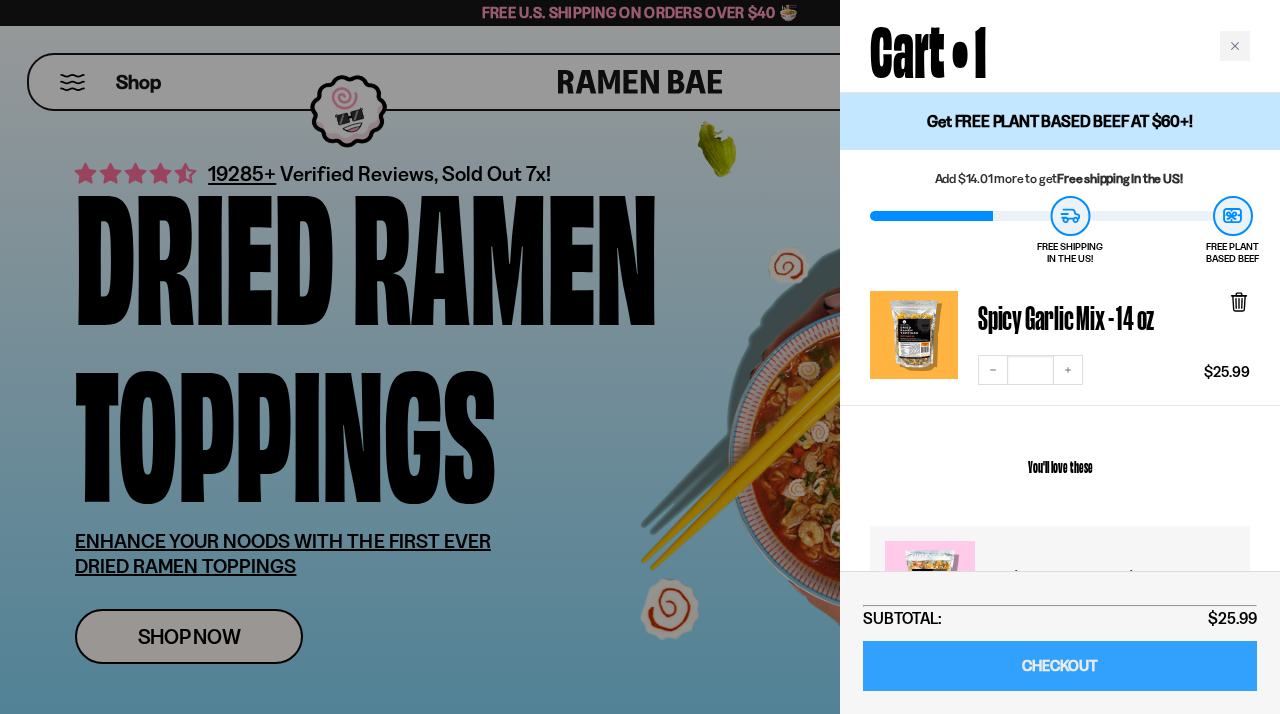 click on "CHECKOUT" at bounding box center (1060, 666) 